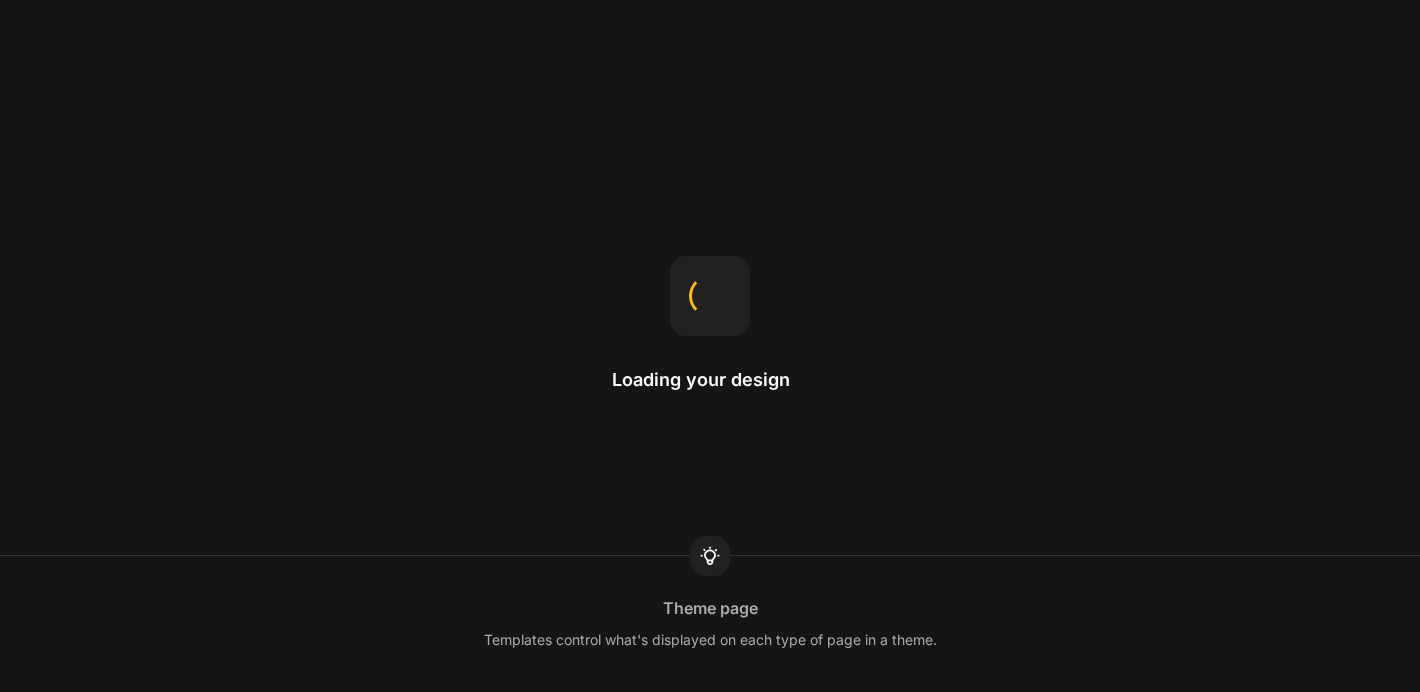 scroll, scrollTop: 0, scrollLeft: 0, axis: both 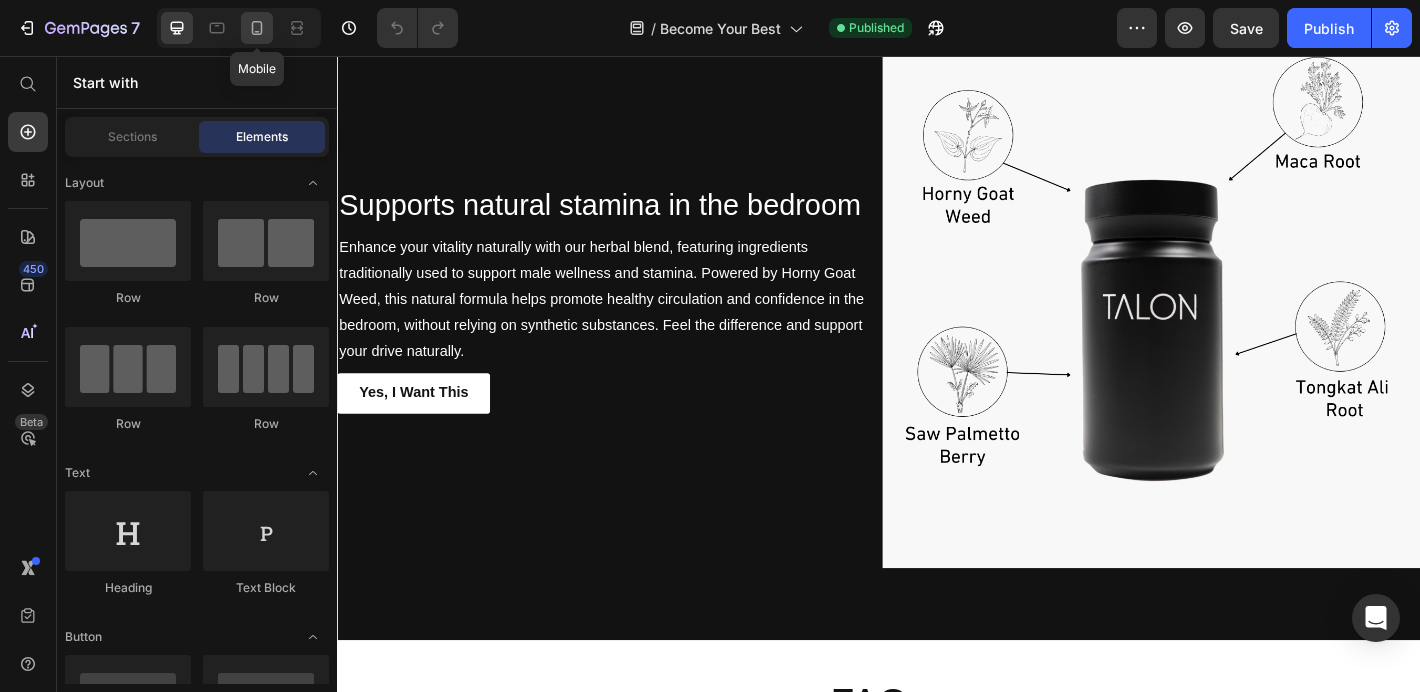 click 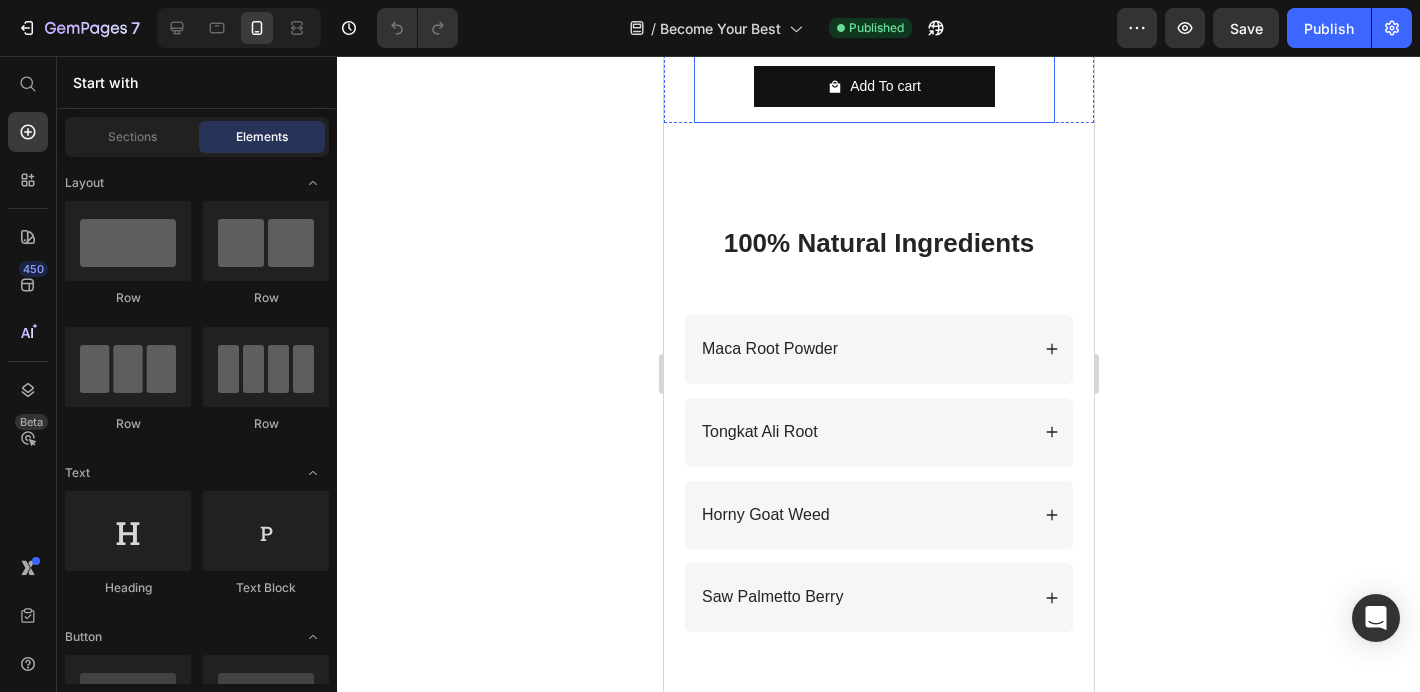 scroll, scrollTop: 3450, scrollLeft: 0, axis: vertical 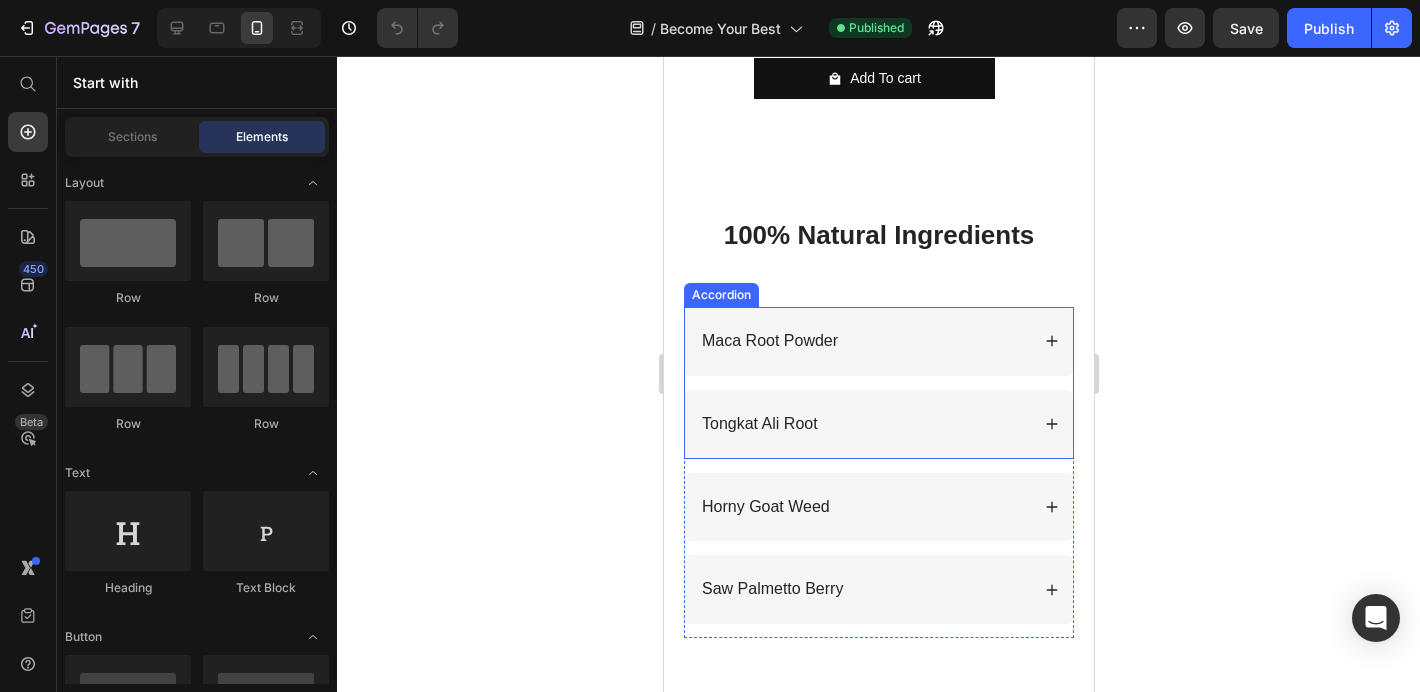 click on "Maca Root Powder" at bounding box center [878, 341] 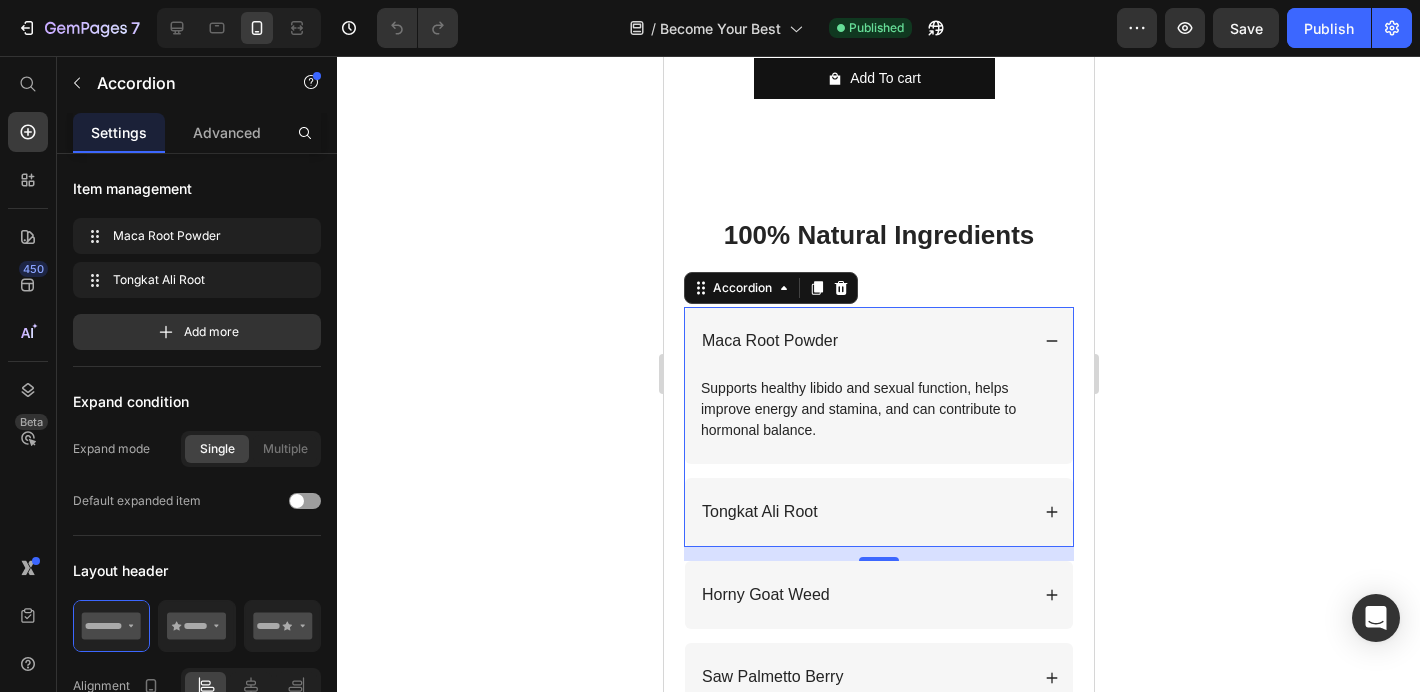 click 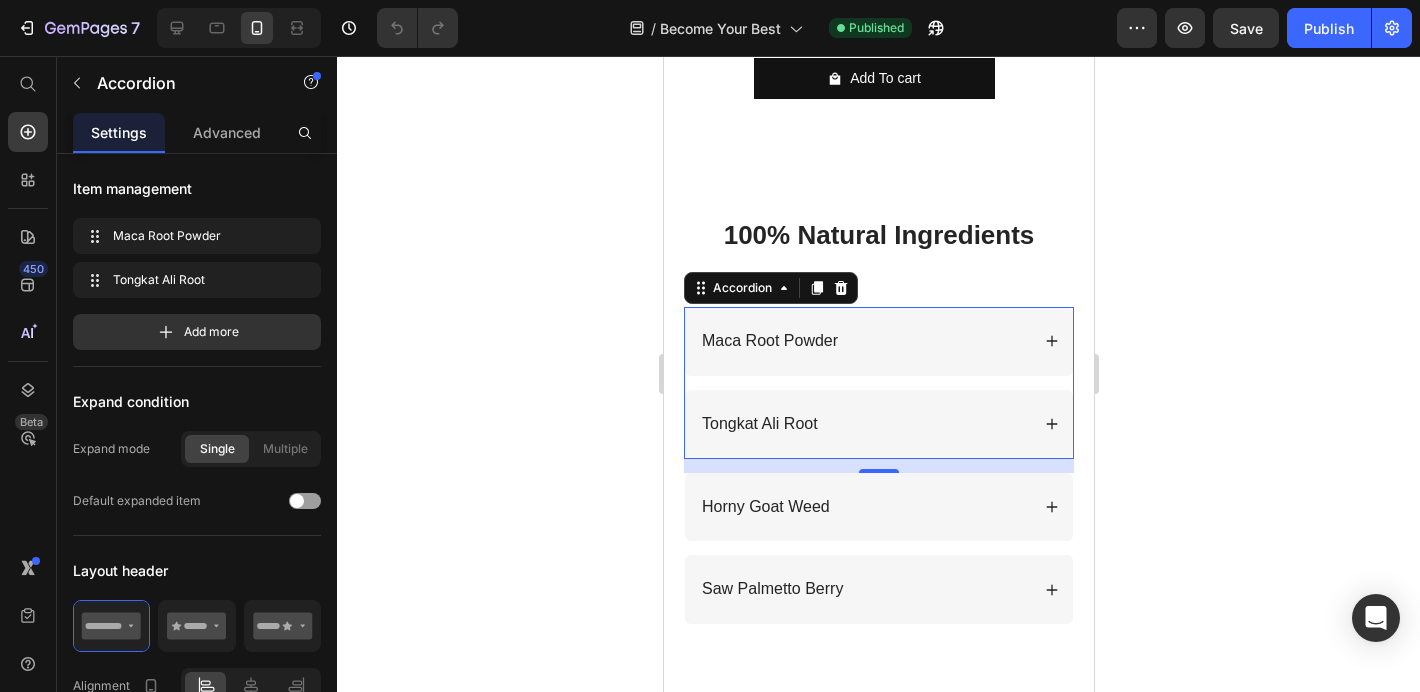 click 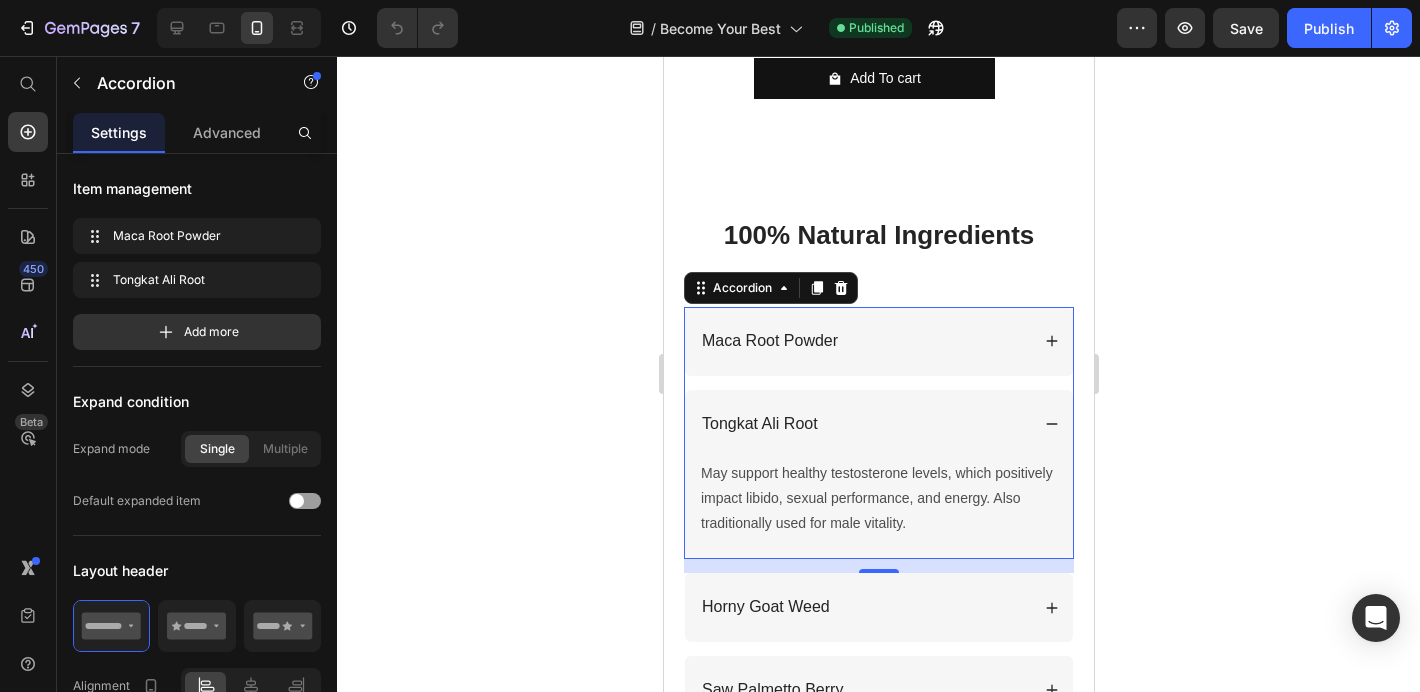 click 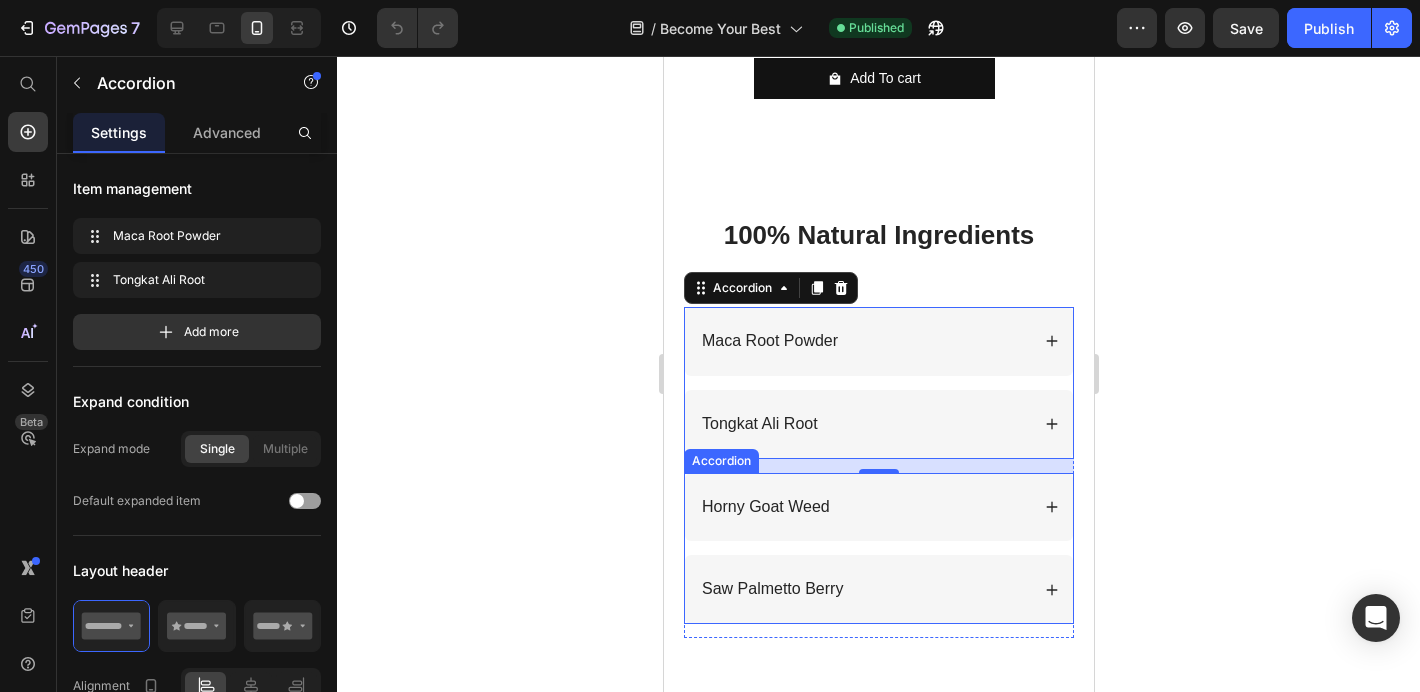 click on "Horny Goat Weed" at bounding box center (878, 507) 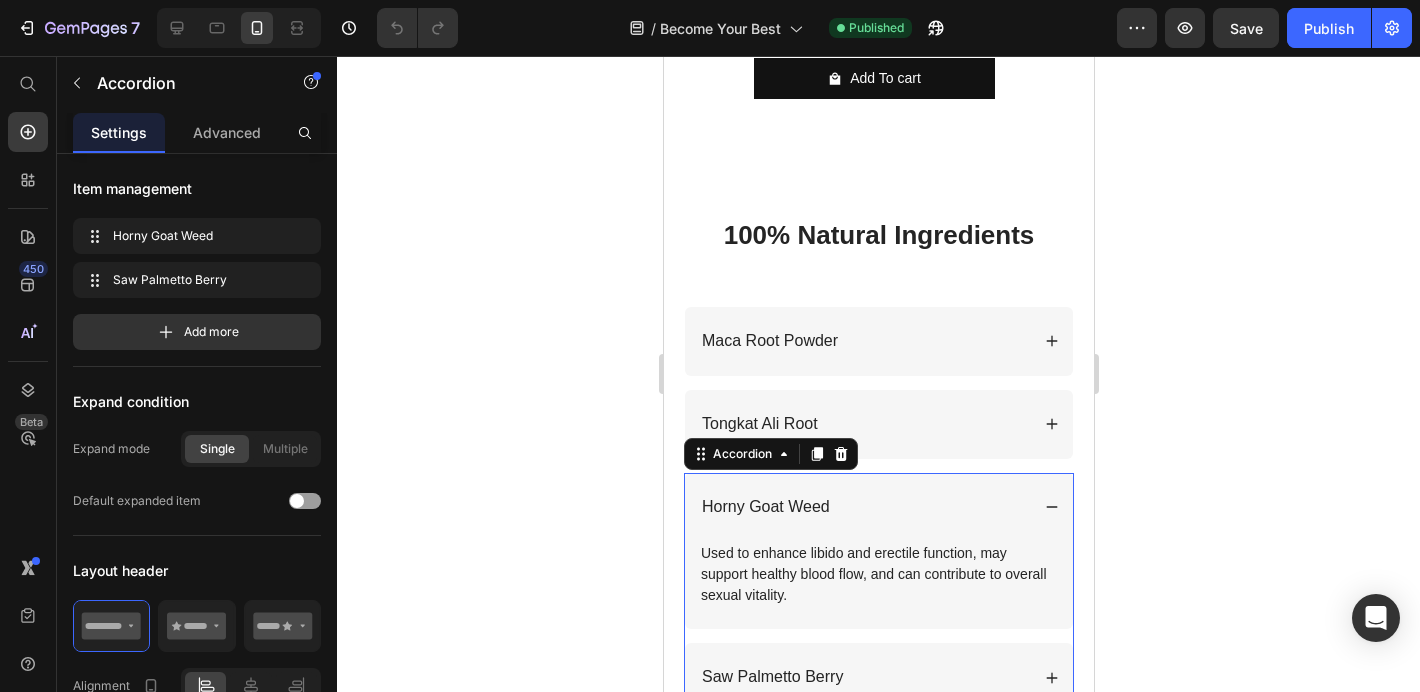 click on "Horny Goat Weed" at bounding box center (878, 507) 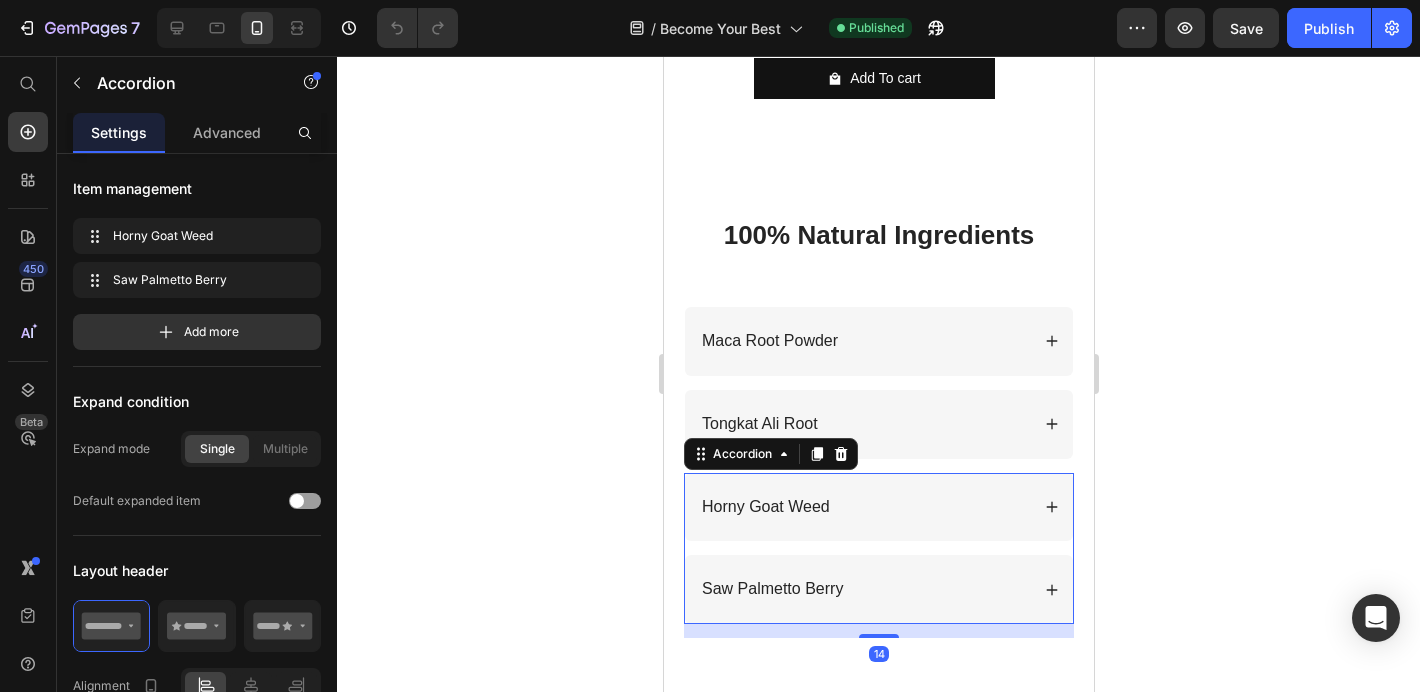 click 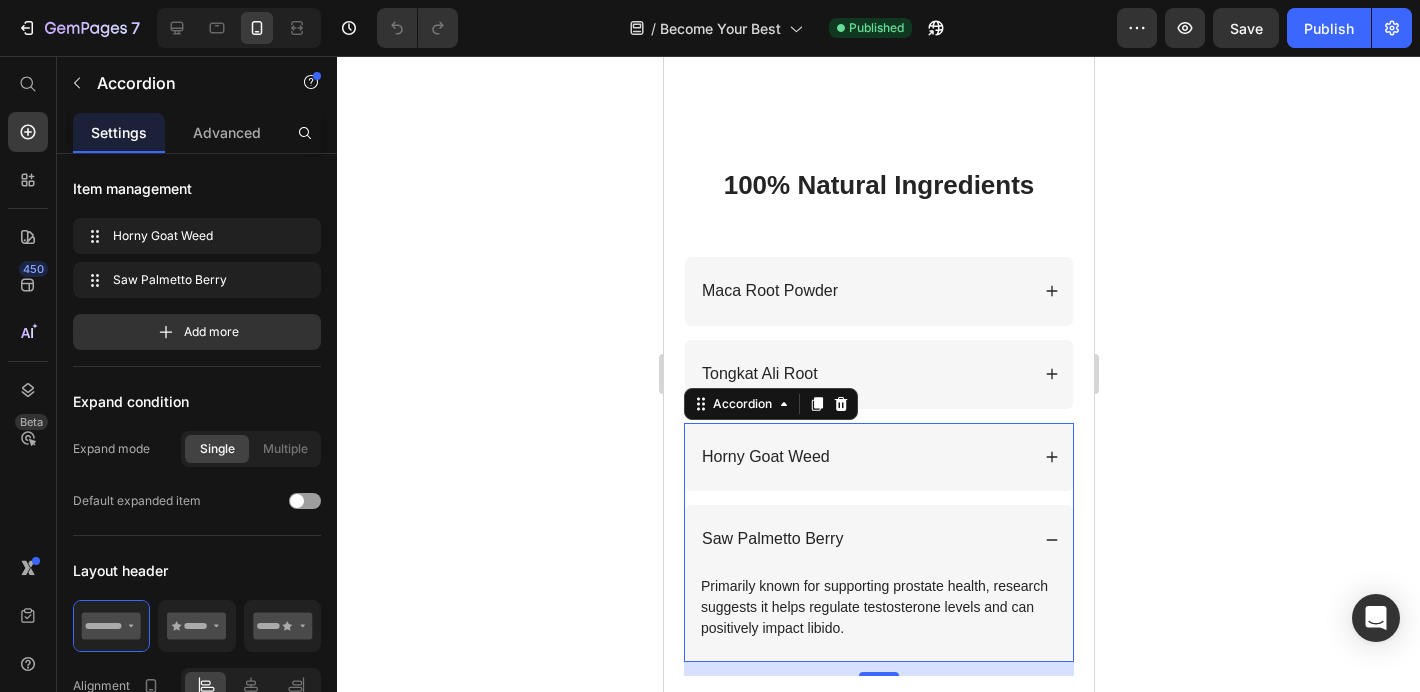 scroll, scrollTop: 3525, scrollLeft: 0, axis: vertical 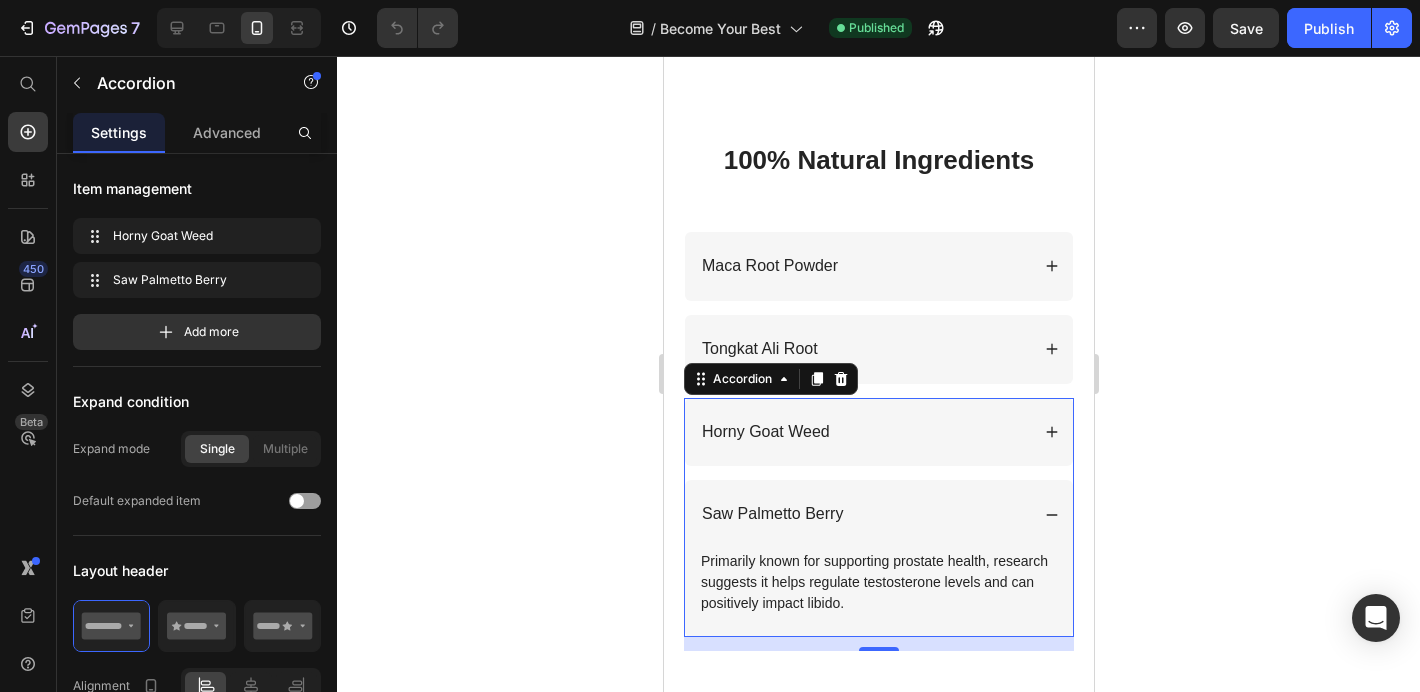 click 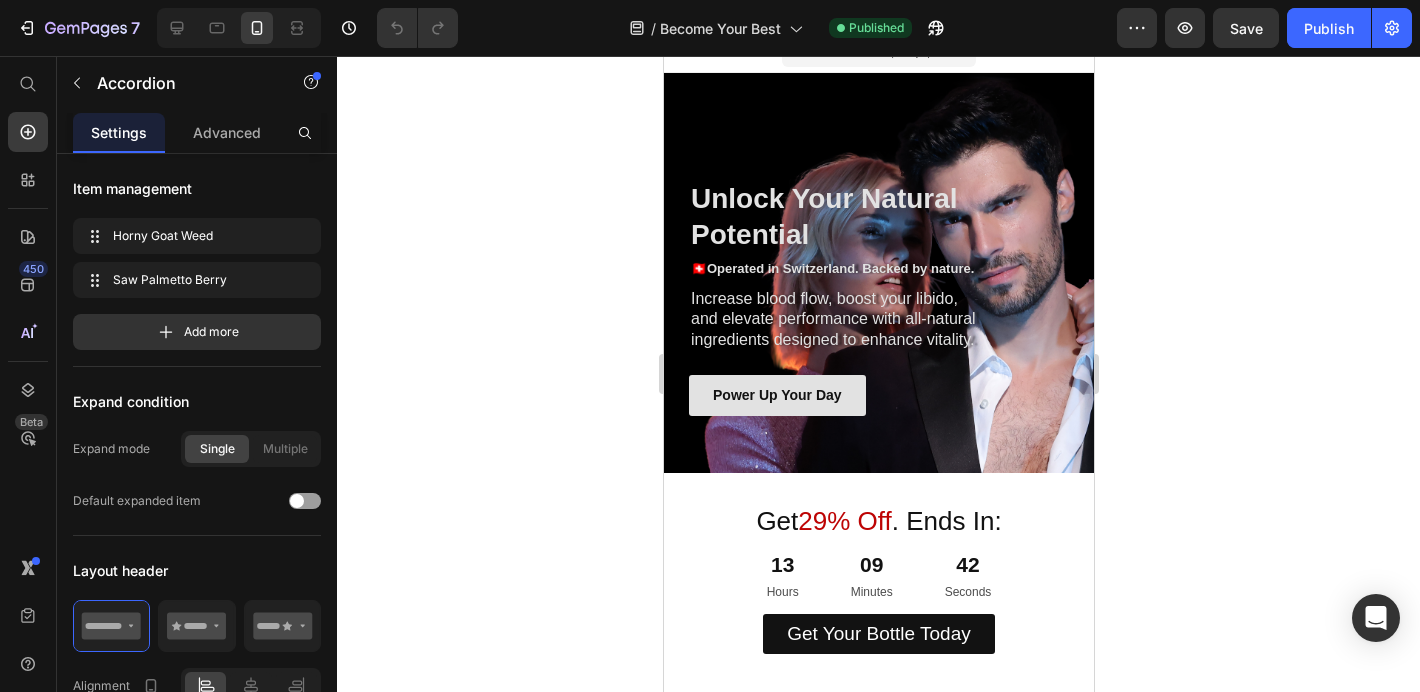 scroll, scrollTop: 0, scrollLeft: 0, axis: both 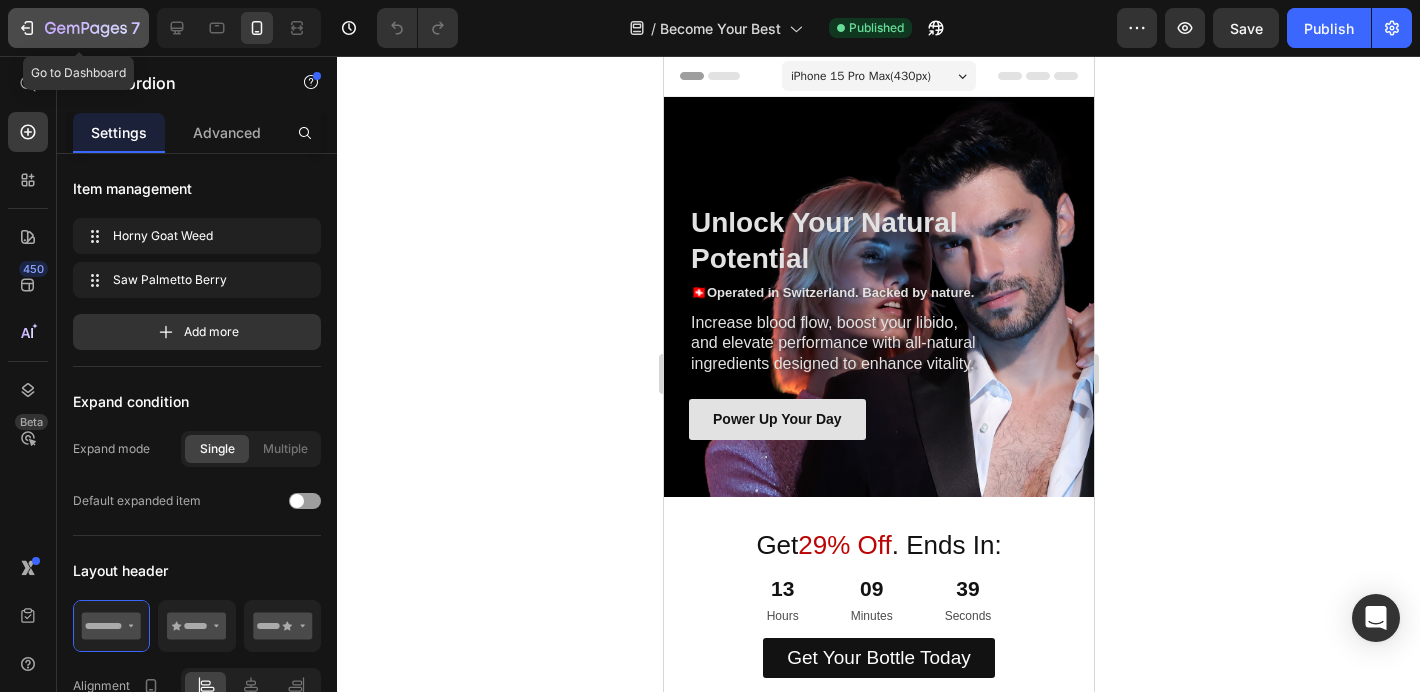 click on "7" at bounding box center [78, 28] 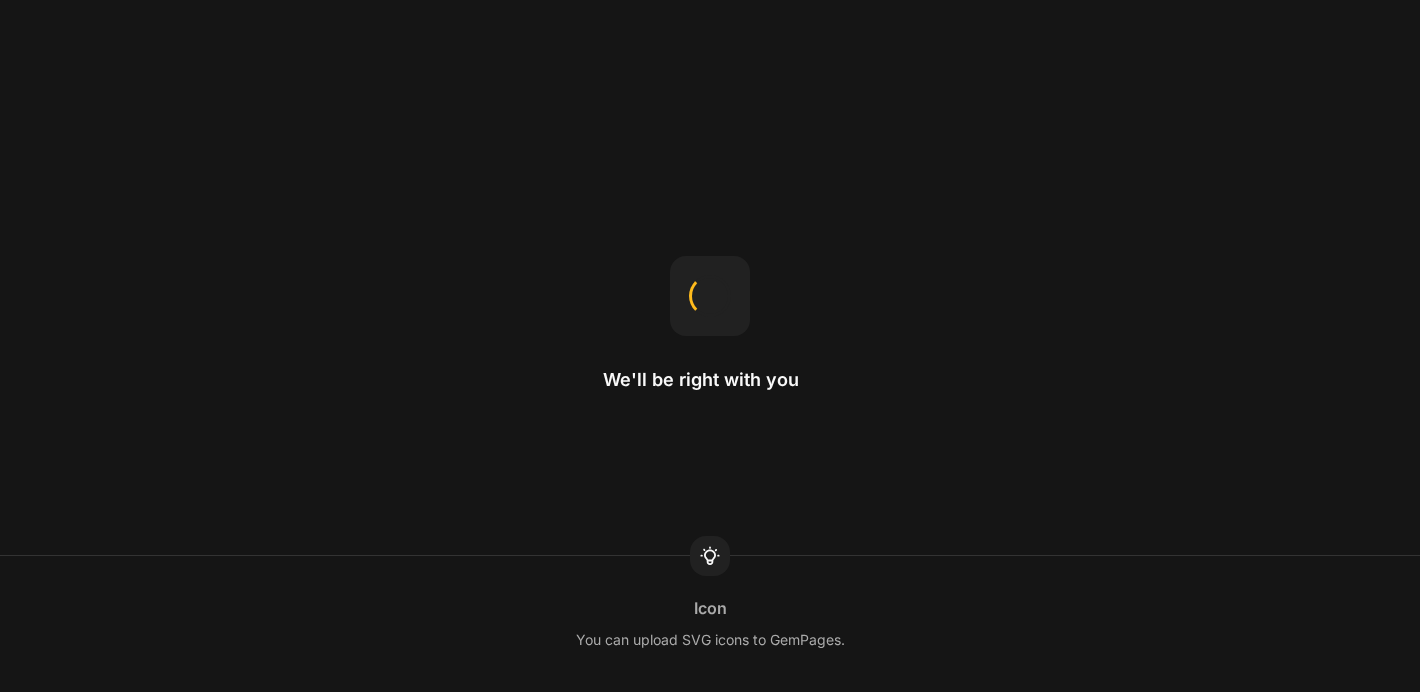 scroll, scrollTop: 0, scrollLeft: 0, axis: both 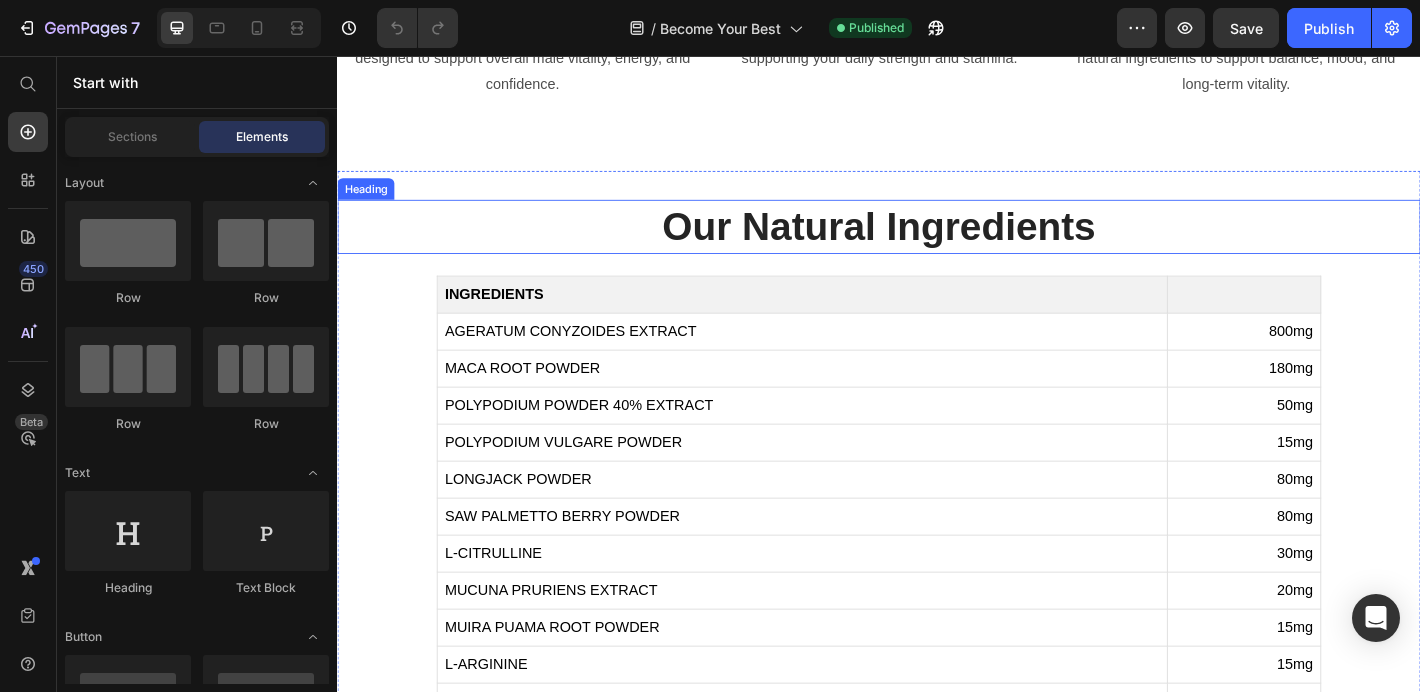 click on "Our Natural Ingredients" at bounding box center (937, 245) 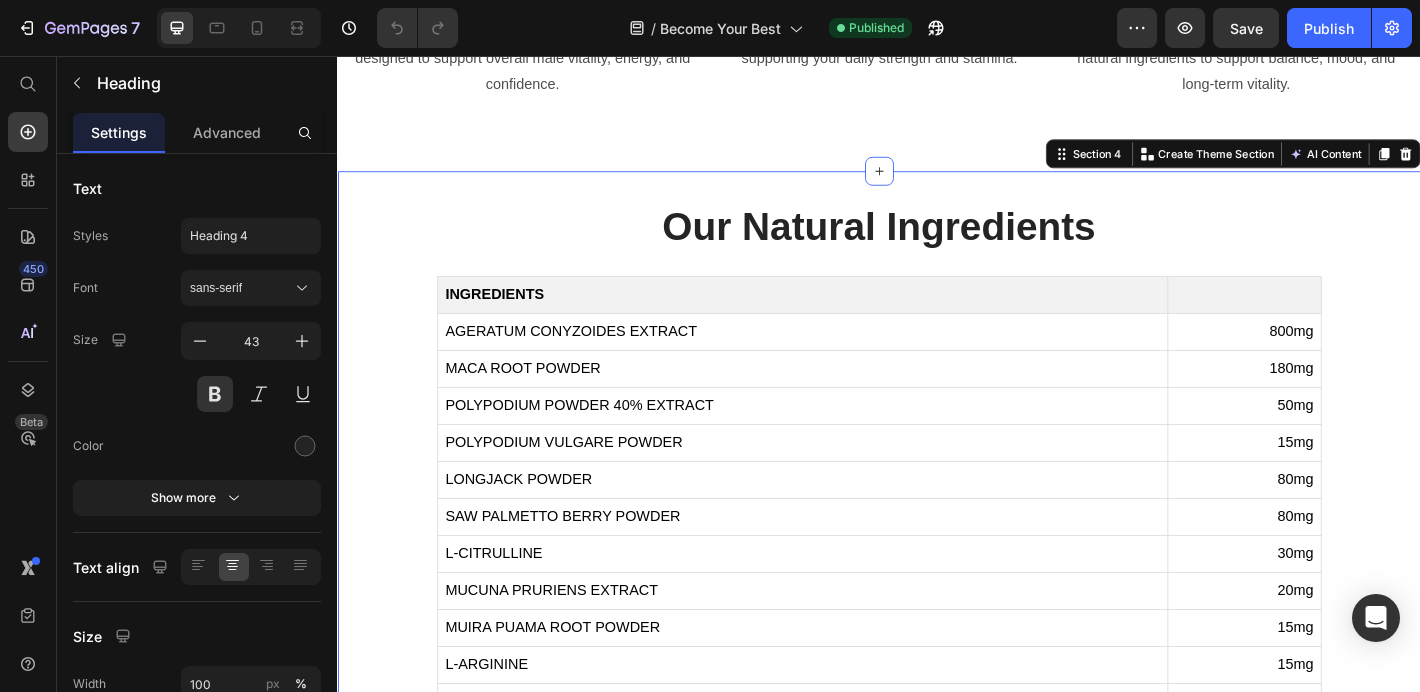 click on "Our Natural Ingredients Heading
INGREDIENTS
AGERATUM CONYZOIDES EXTRACT
800mg
MACA ROOT POWDER
180mg
POLYPODIUM POWDER 40% EXTRACT
50mg
POLYPODIUM VULGARE POWDER
15mg
LONGJACK POWDER
80mg
SAW PALMETTO BERRY POWDER
80mg
L-CITRULLINE
30mg
MUCUNA PRURIENS EXTRACT
20mg
MUIRA PUAMA ROOT POWDER
15mg
L-ARGININE
15mg
ZINC
10mg
Custom Code" at bounding box center (937, 503) 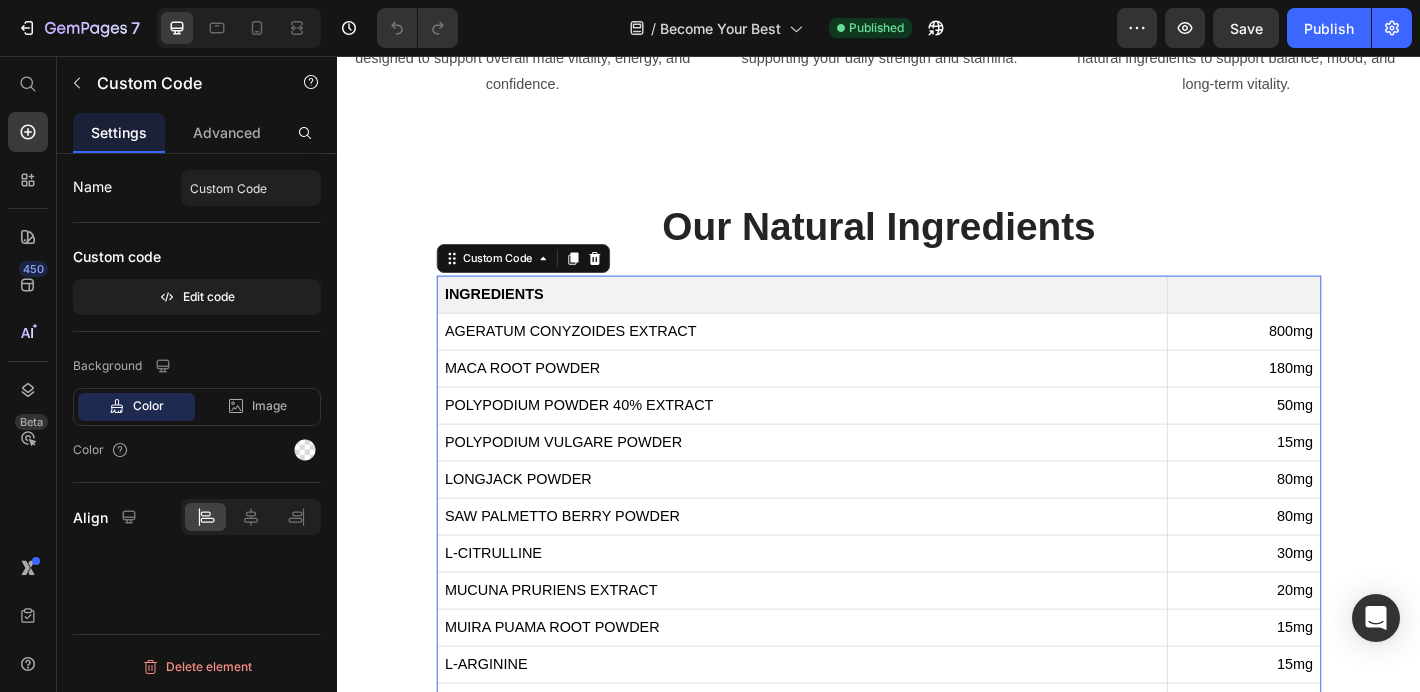 click on "AGERATUM CONYZOIDES EXTRACT" at bounding box center [852, 361] 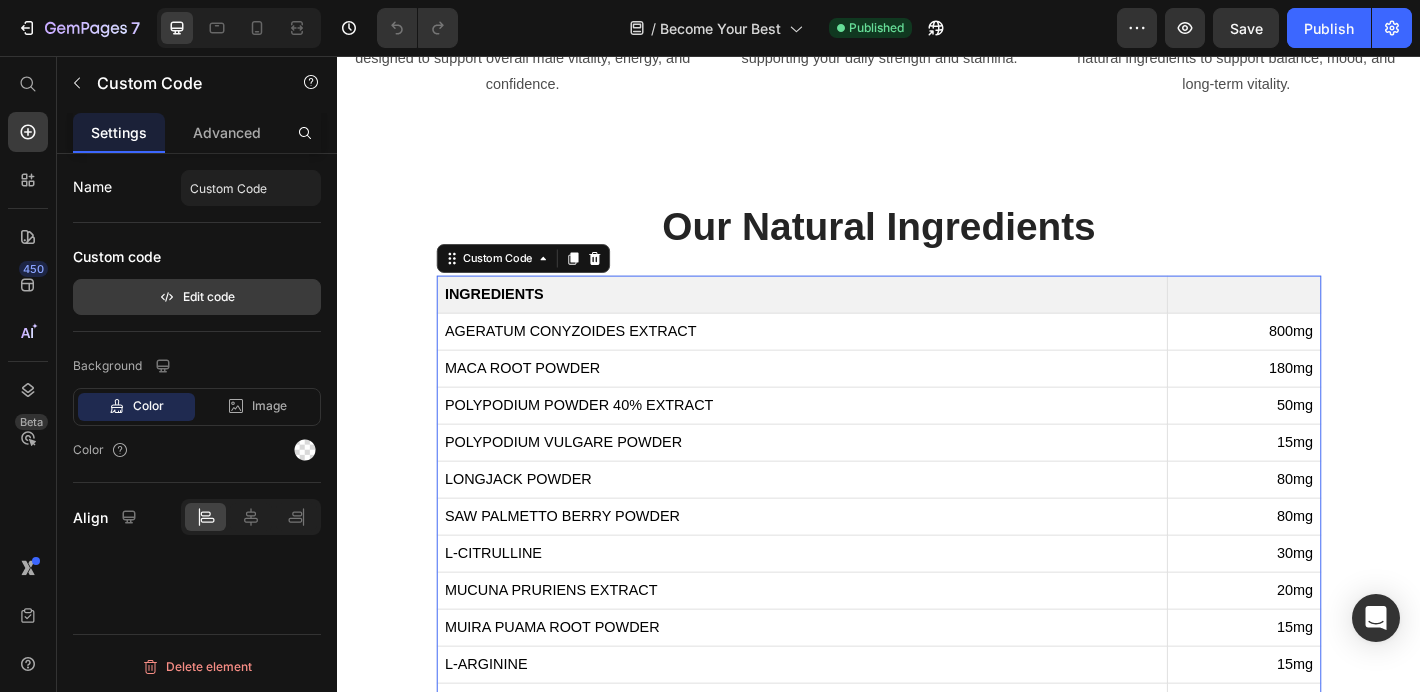 click on "Edit code" at bounding box center [197, 297] 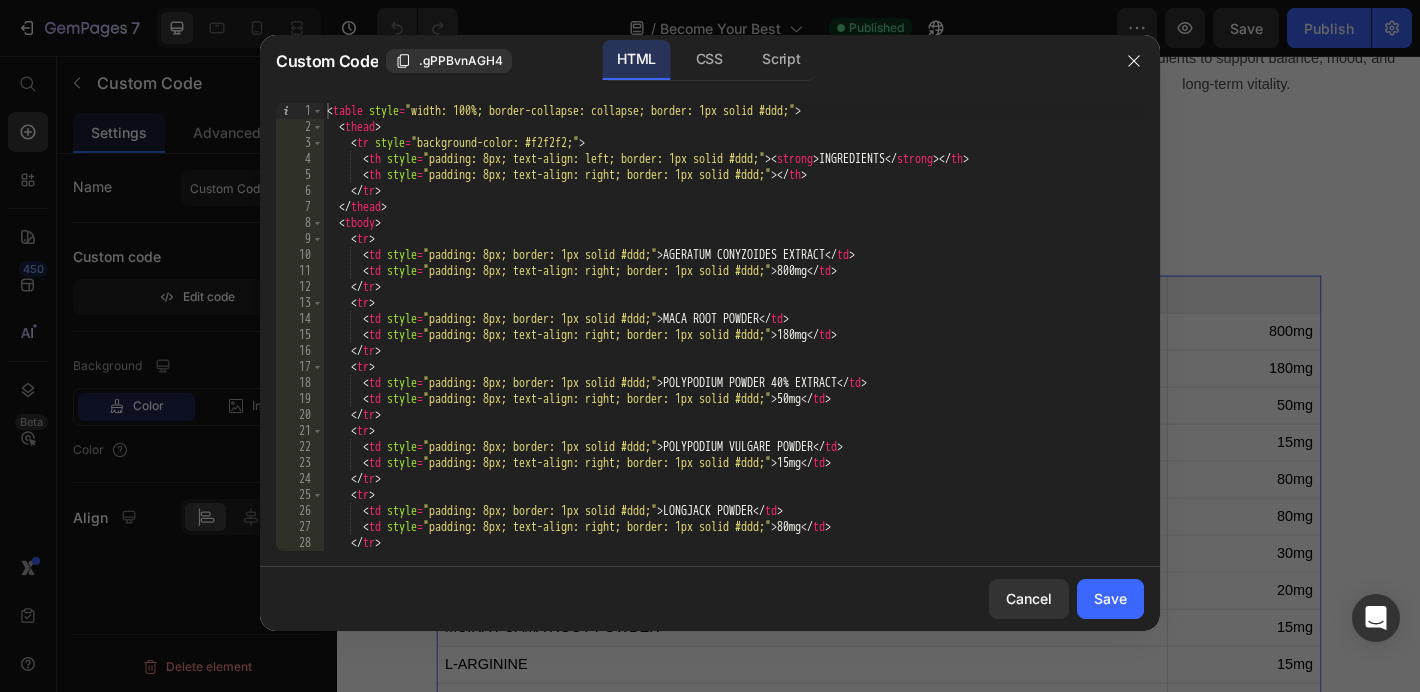 type 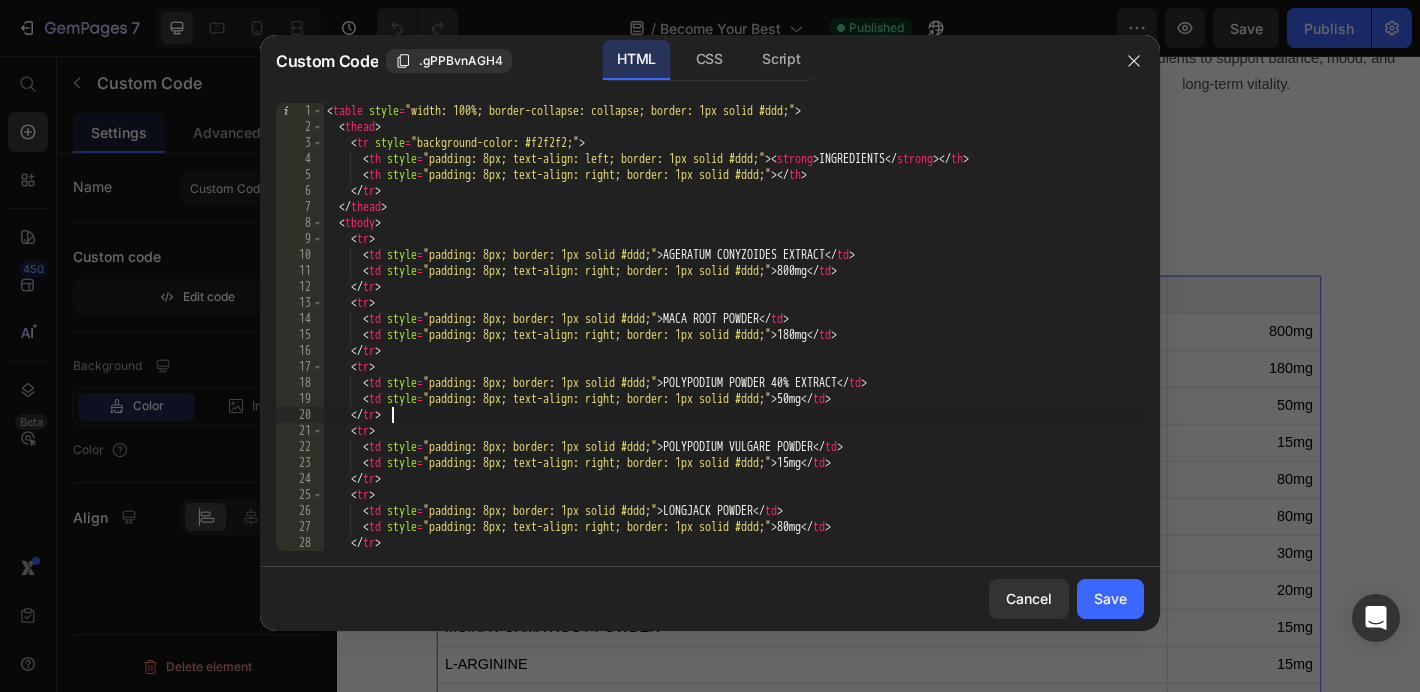 type on "</tbody>
</table>" 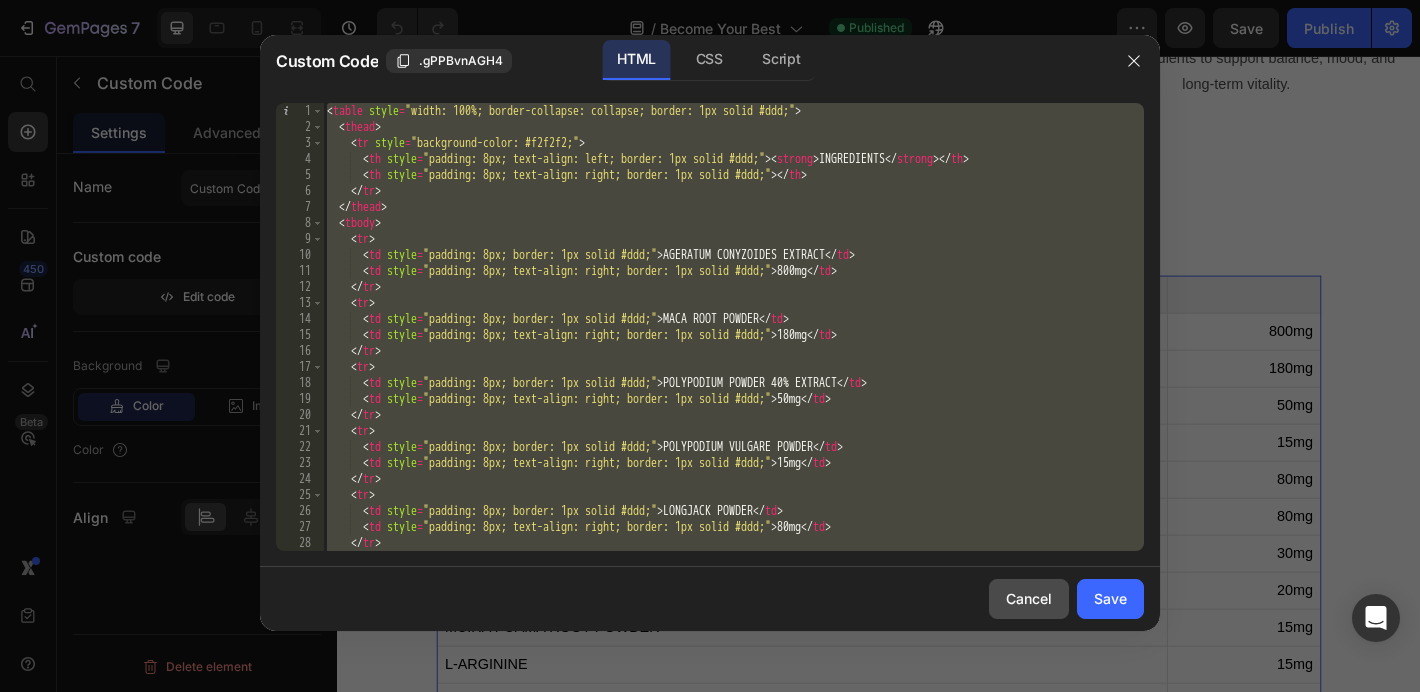 click on "Cancel" at bounding box center [1029, 598] 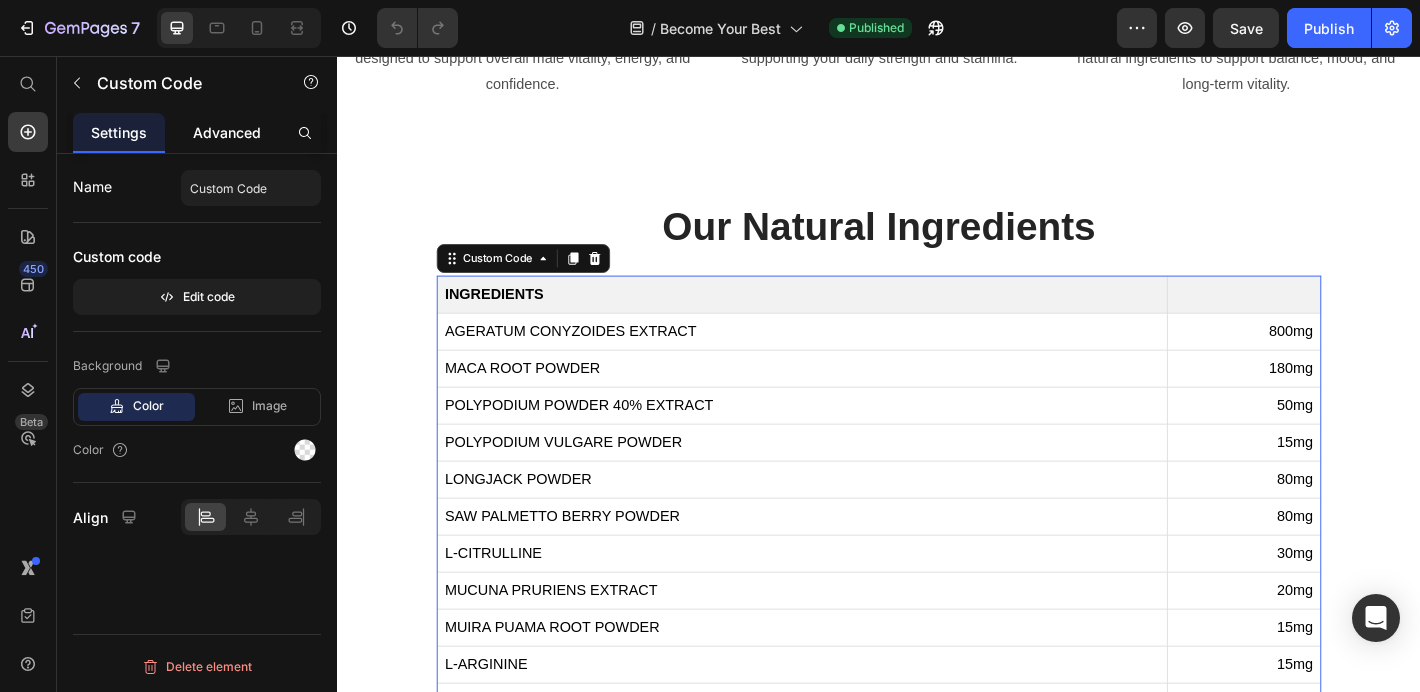 click on "Advanced" at bounding box center [227, 132] 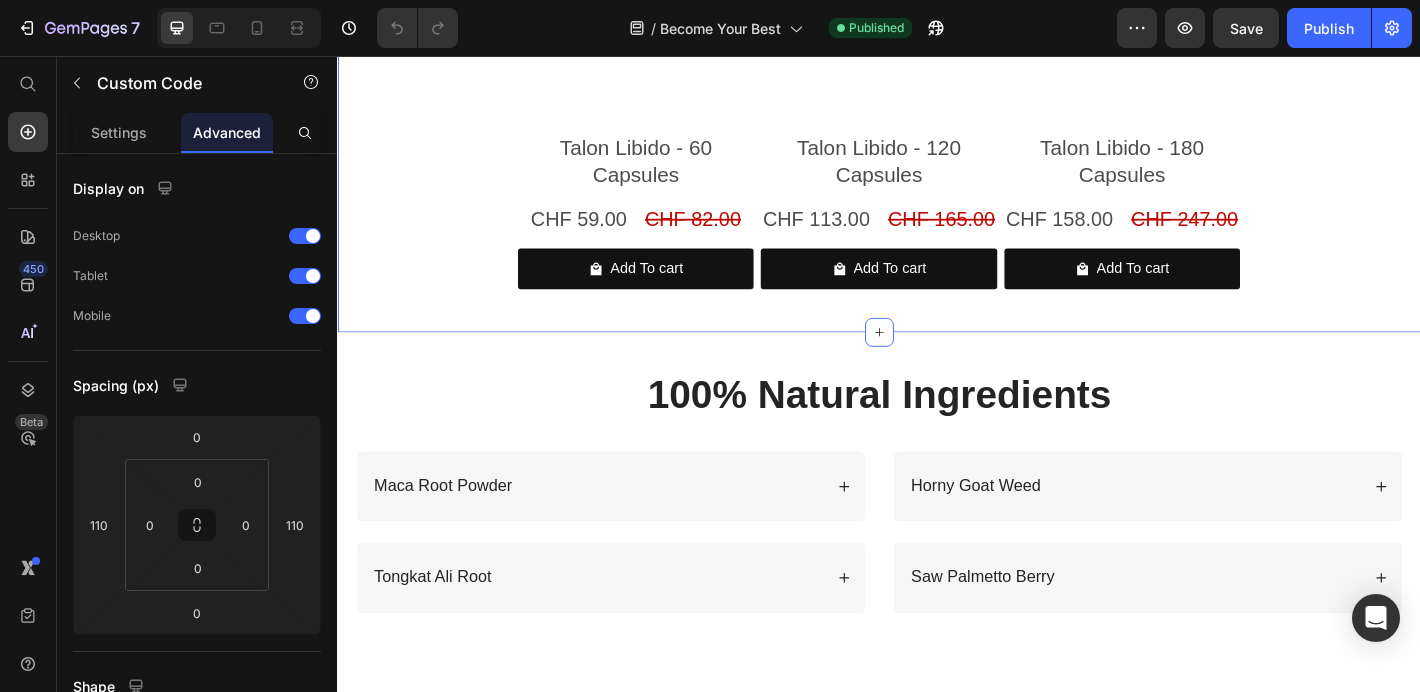 scroll, scrollTop: 3258, scrollLeft: 0, axis: vertical 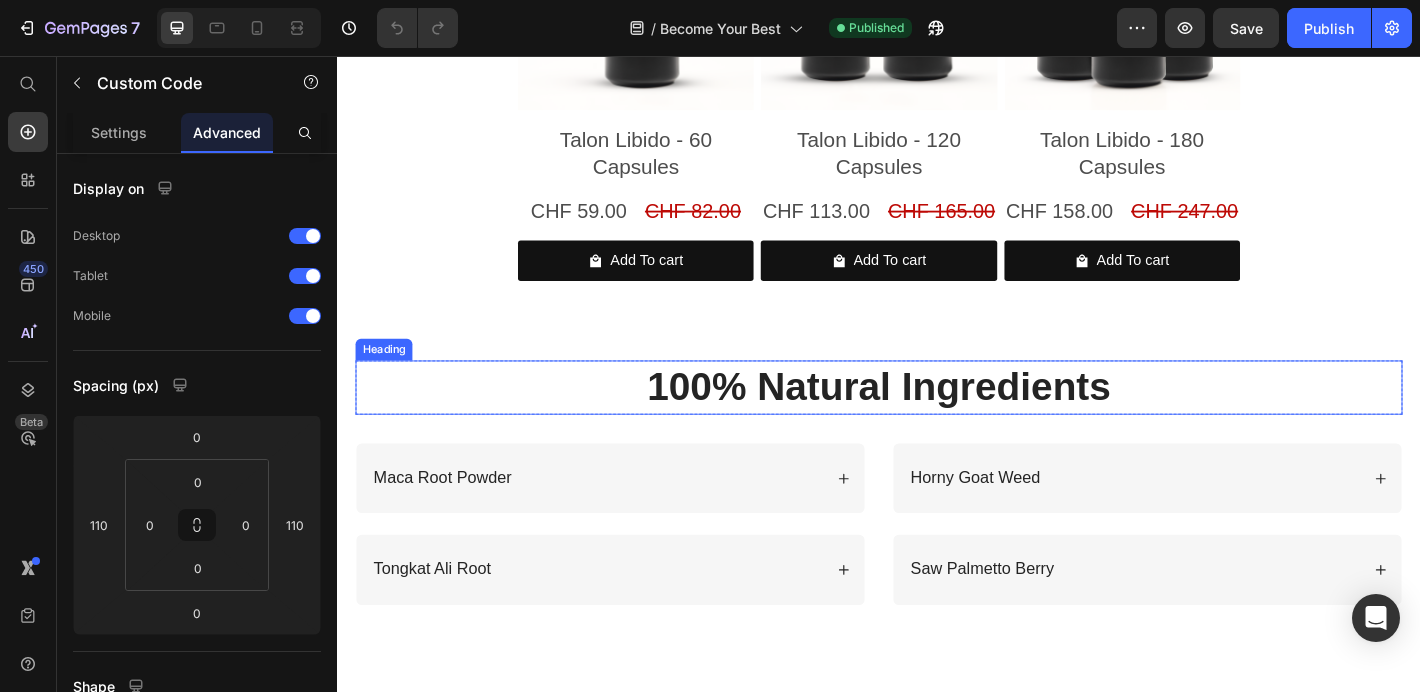 click on "100% Natural Ingredients" at bounding box center (937, 423) 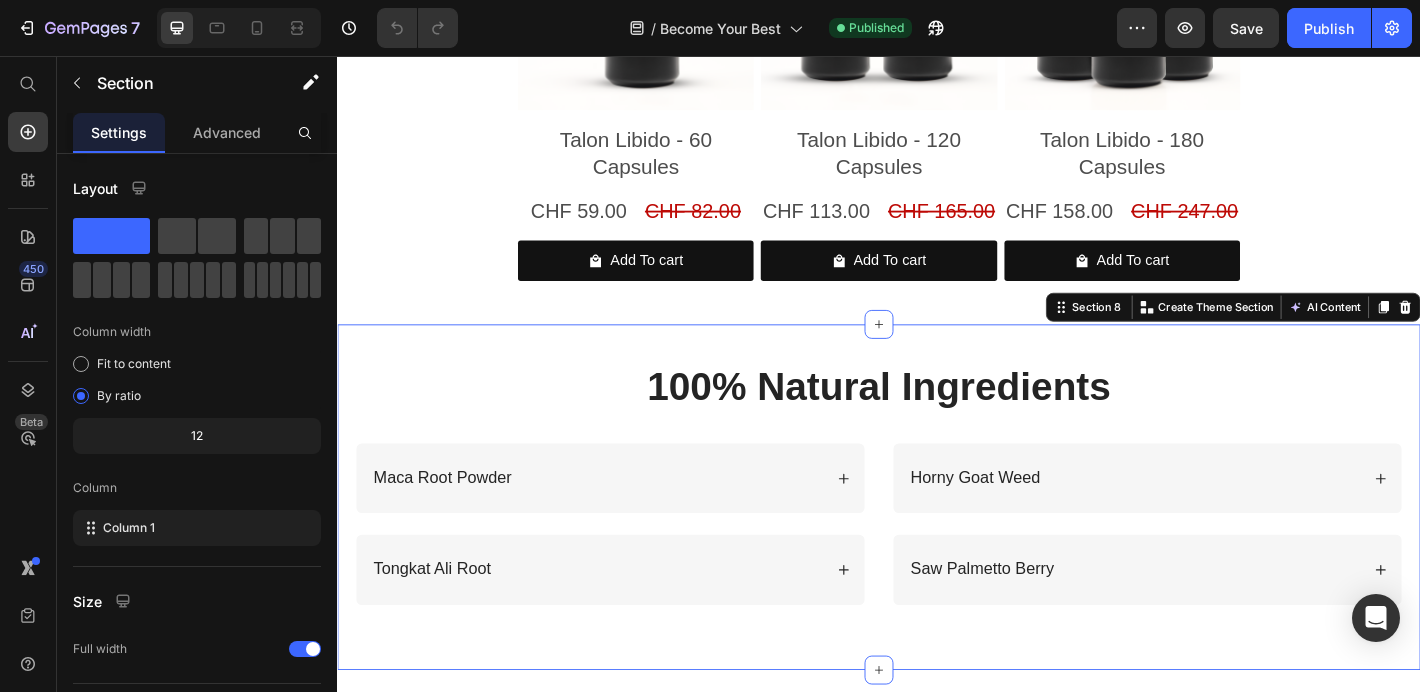 click on "100% Natural Ingredients Heading Row
Maca Root Powder
Tongkat Ali Root Accordion
Horny Goat Weed
Saw Palmetto Berry Accordion Row Section 8   You can create reusable sections Create Theme Section AI Content Write with GemAI What would you like to describe here? Tone and Voice Persuasive Product Talon Libido - 180 Capsules Show more Generate" at bounding box center (937, 544) 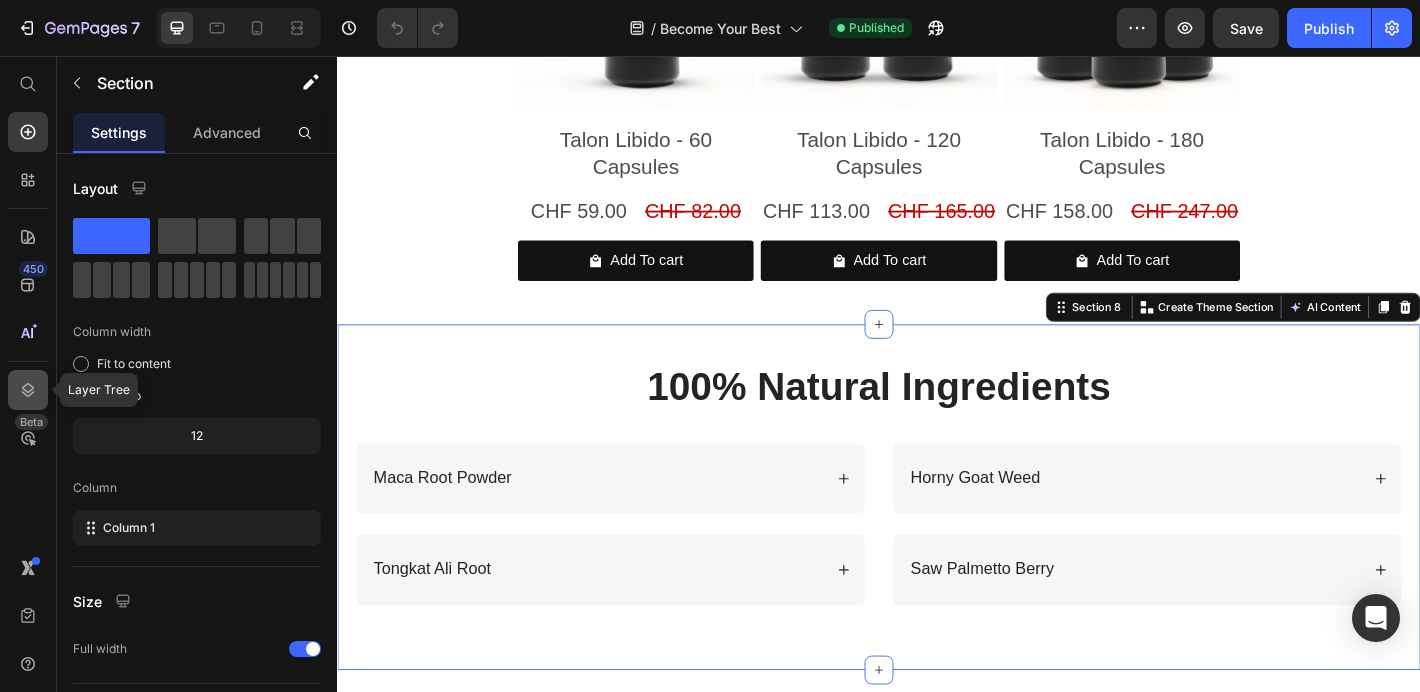 click 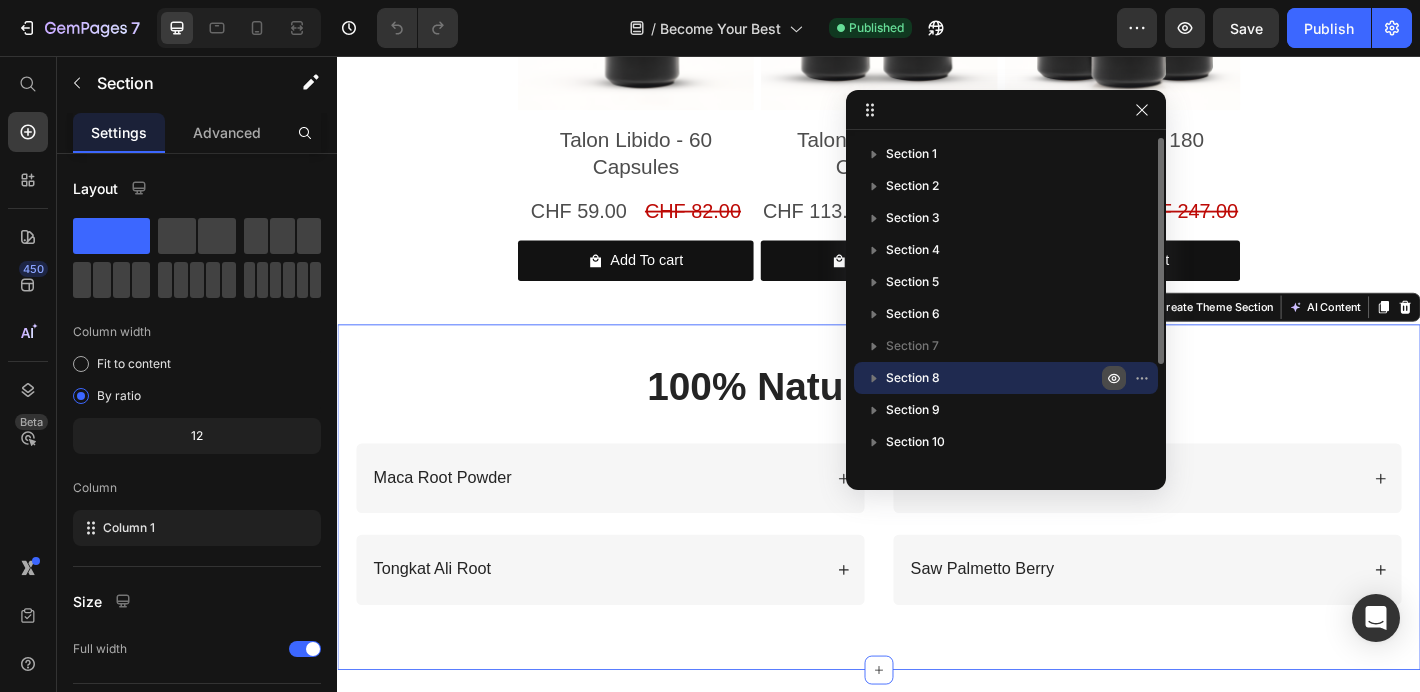 click 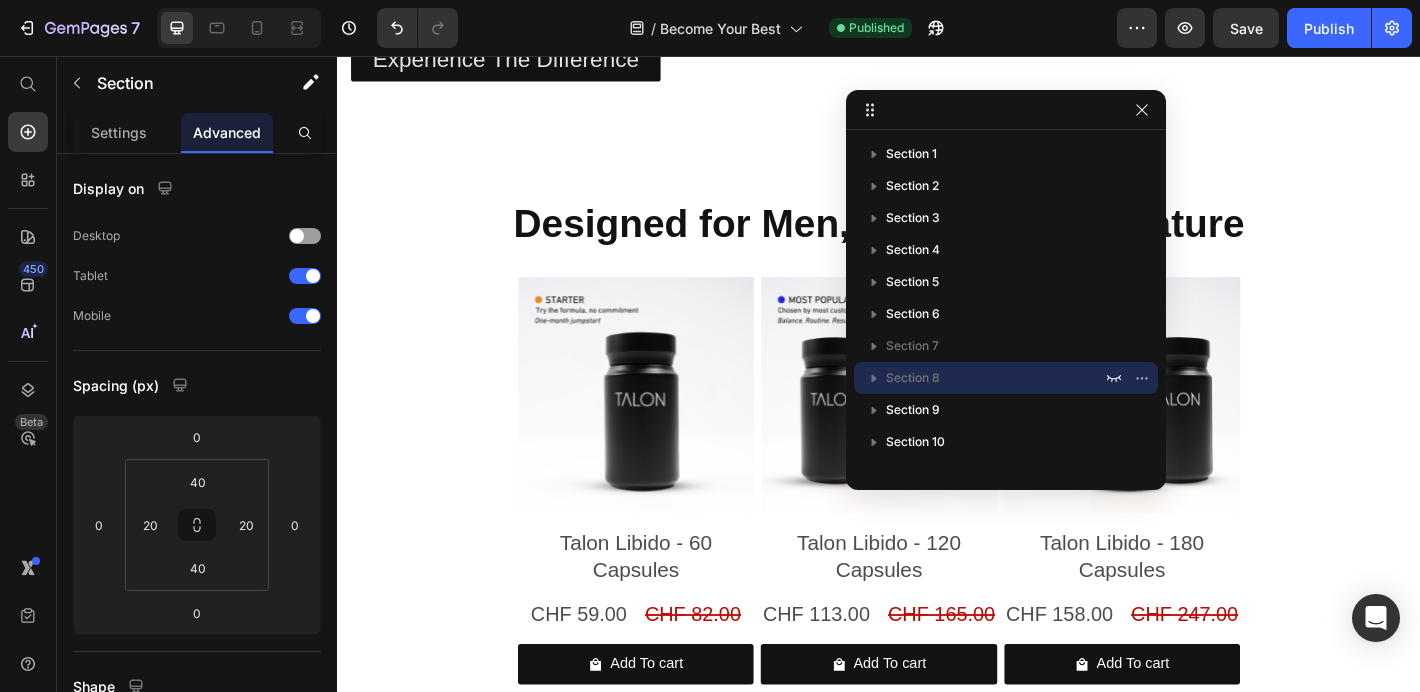 scroll, scrollTop: 2807, scrollLeft: 0, axis: vertical 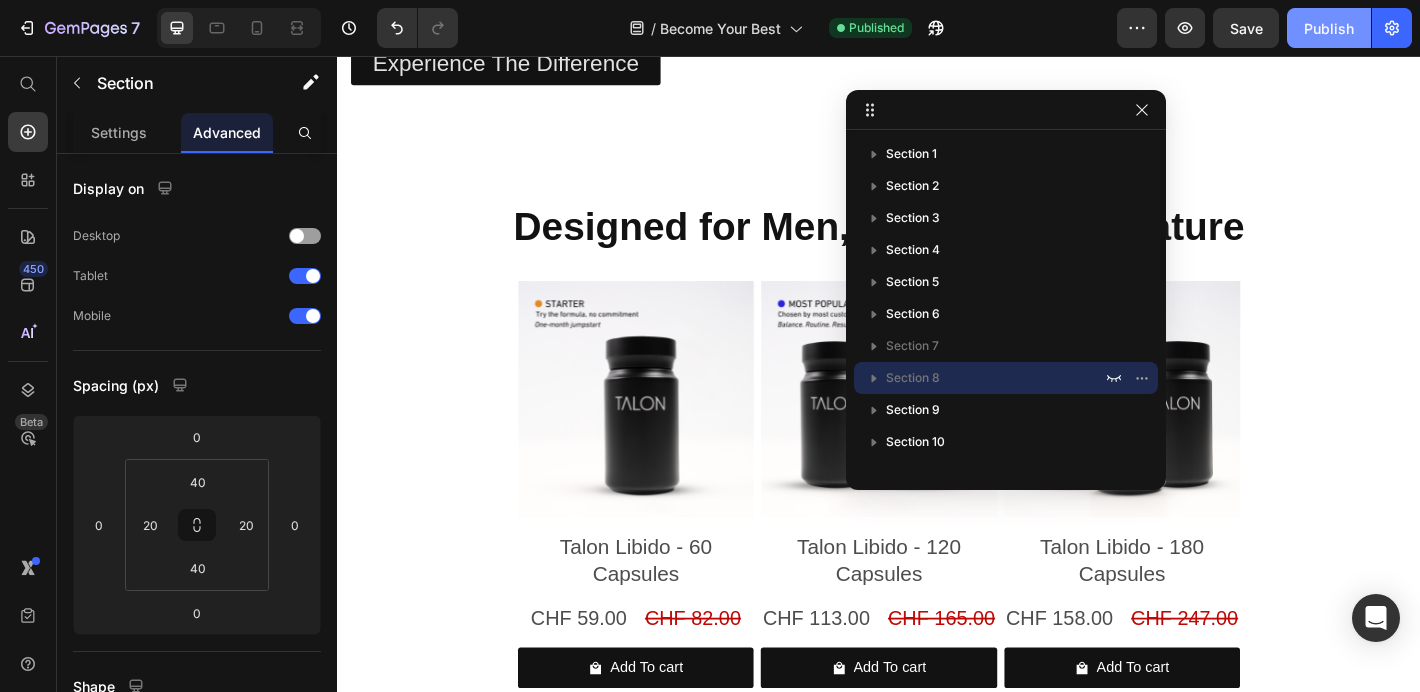 click on "Publish" 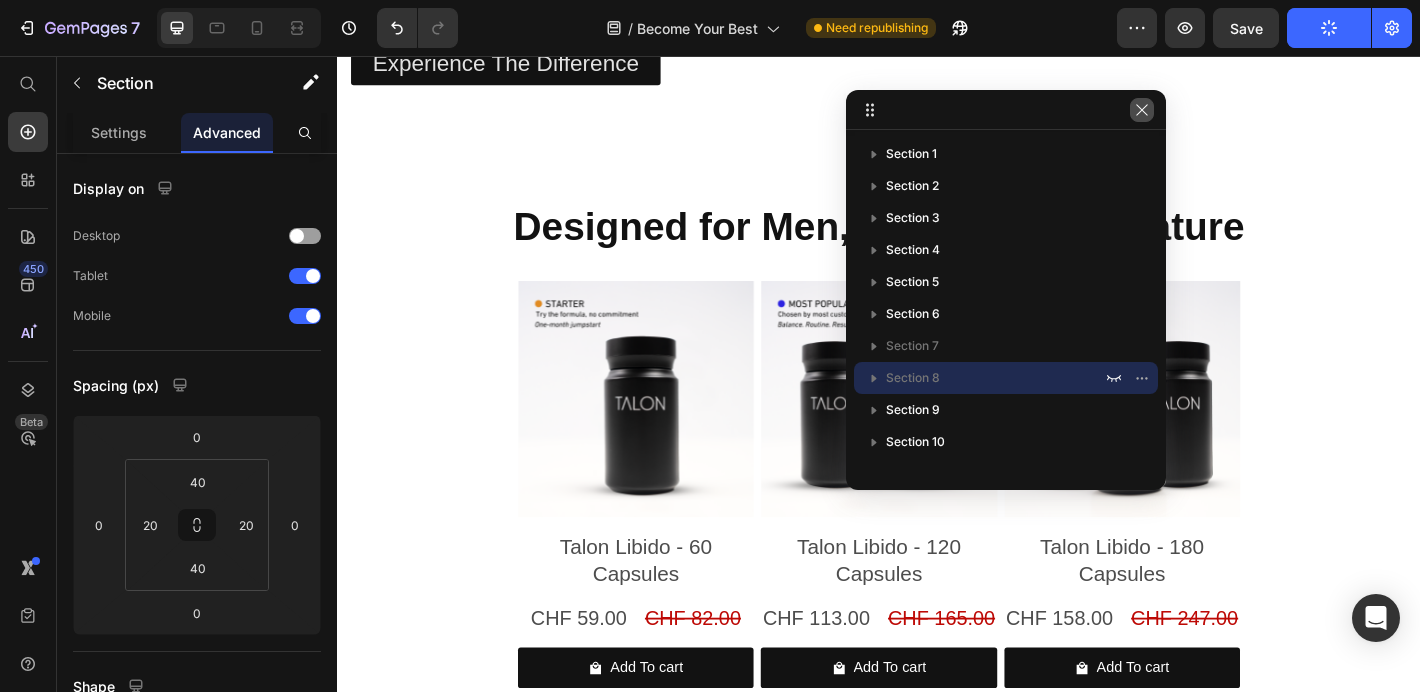 click at bounding box center [1142, 110] 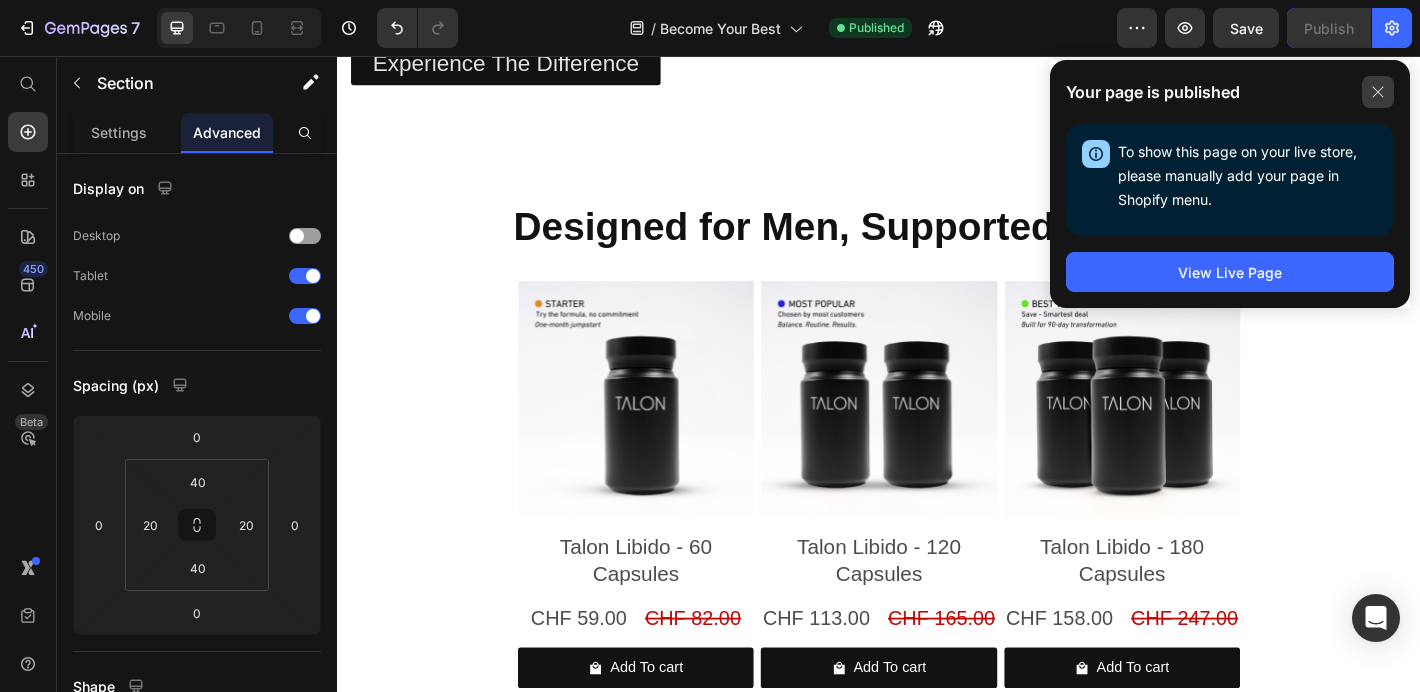 click 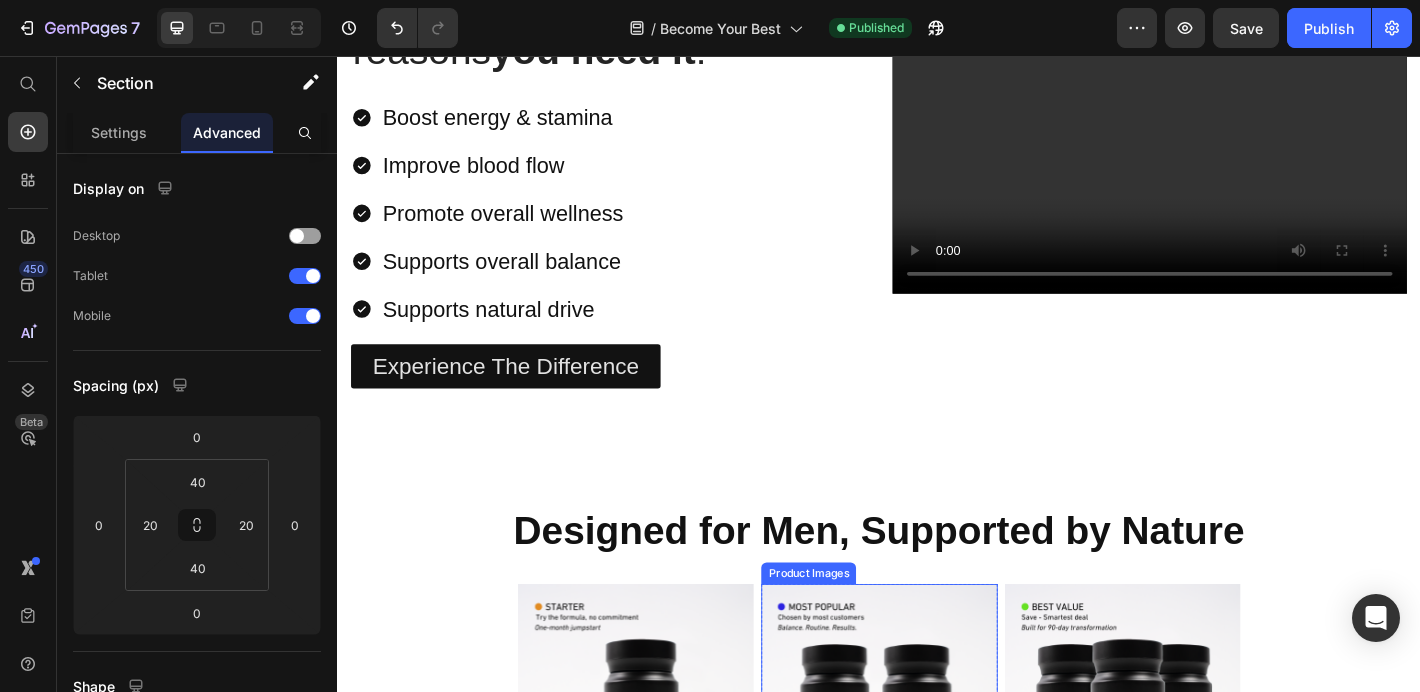 scroll, scrollTop: 2437, scrollLeft: 0, axis: vertical 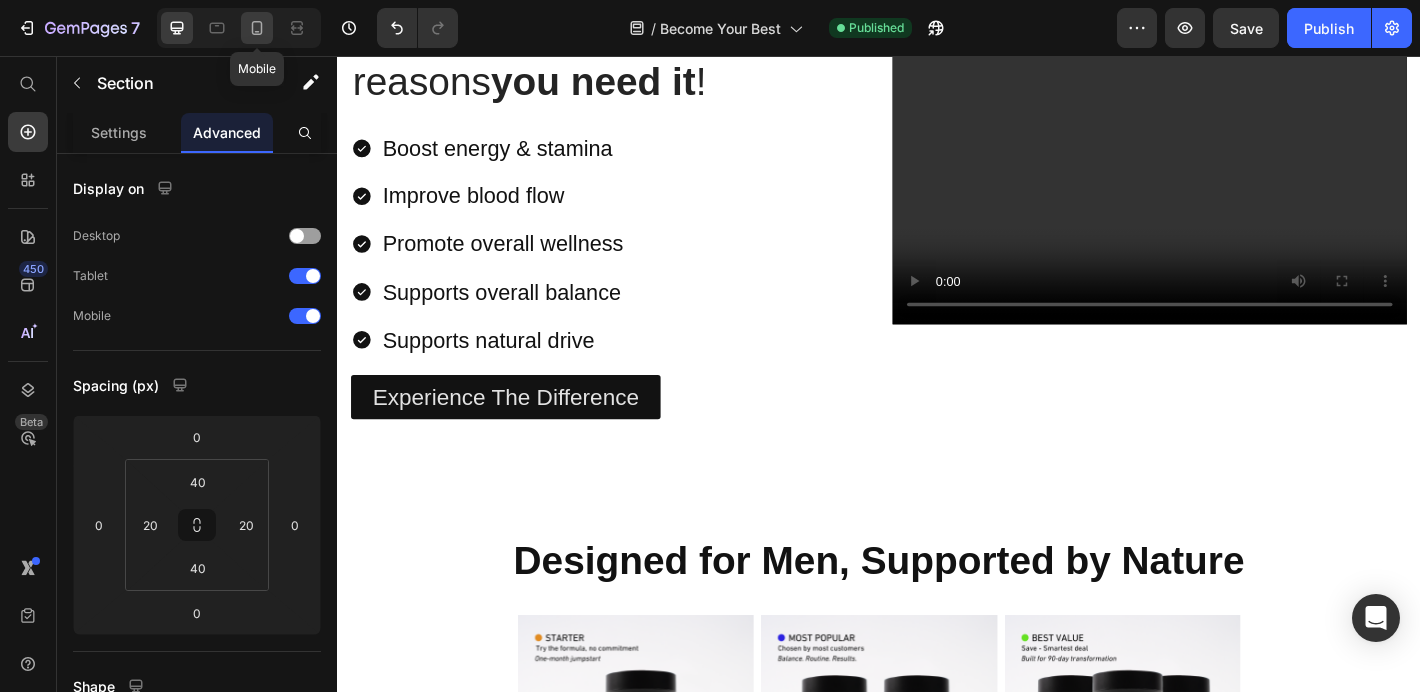 click 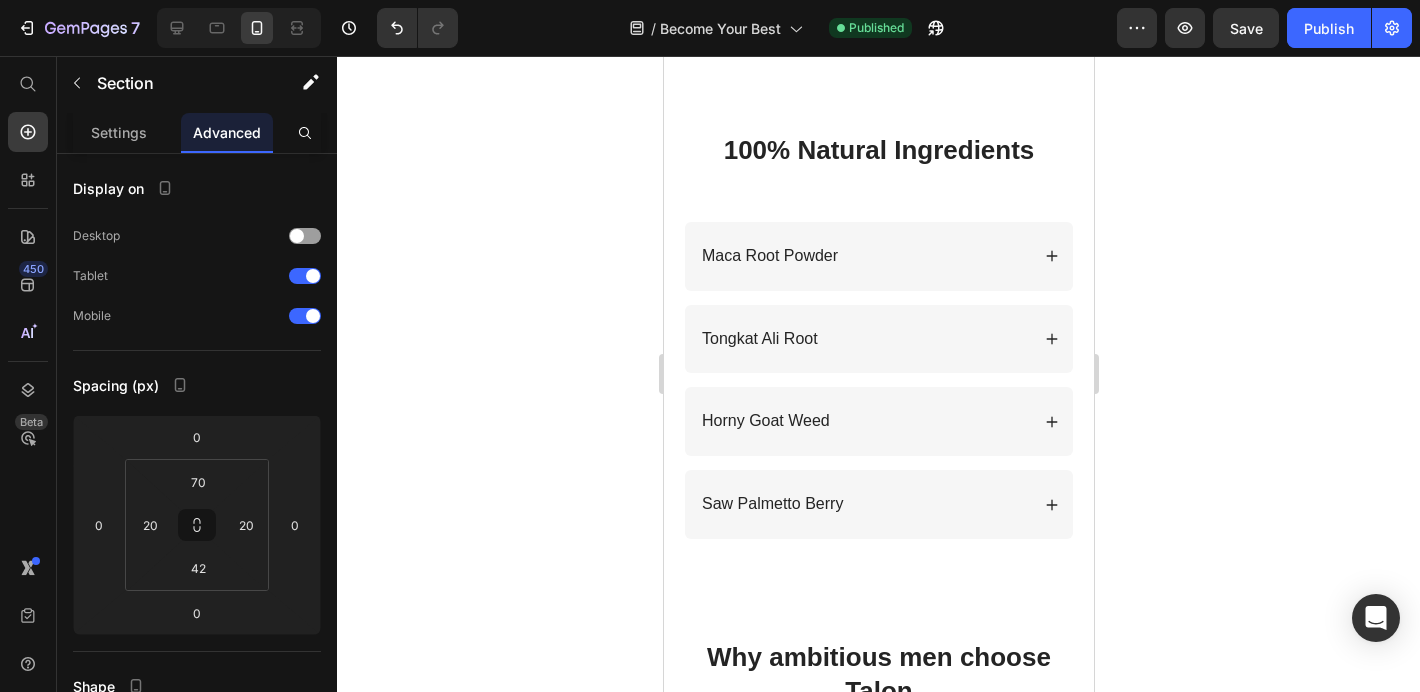 scroll, scrollTop: 3517, scrollLeft: 0, axis: vertical 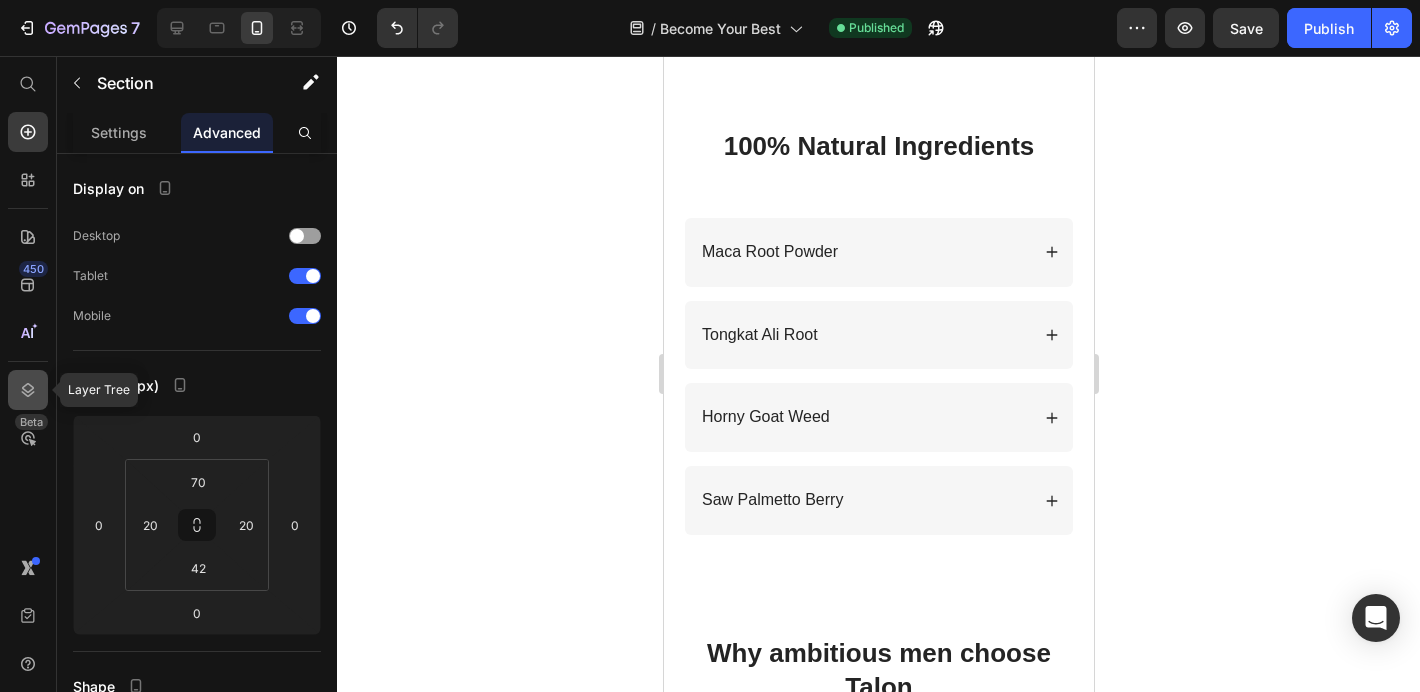 click 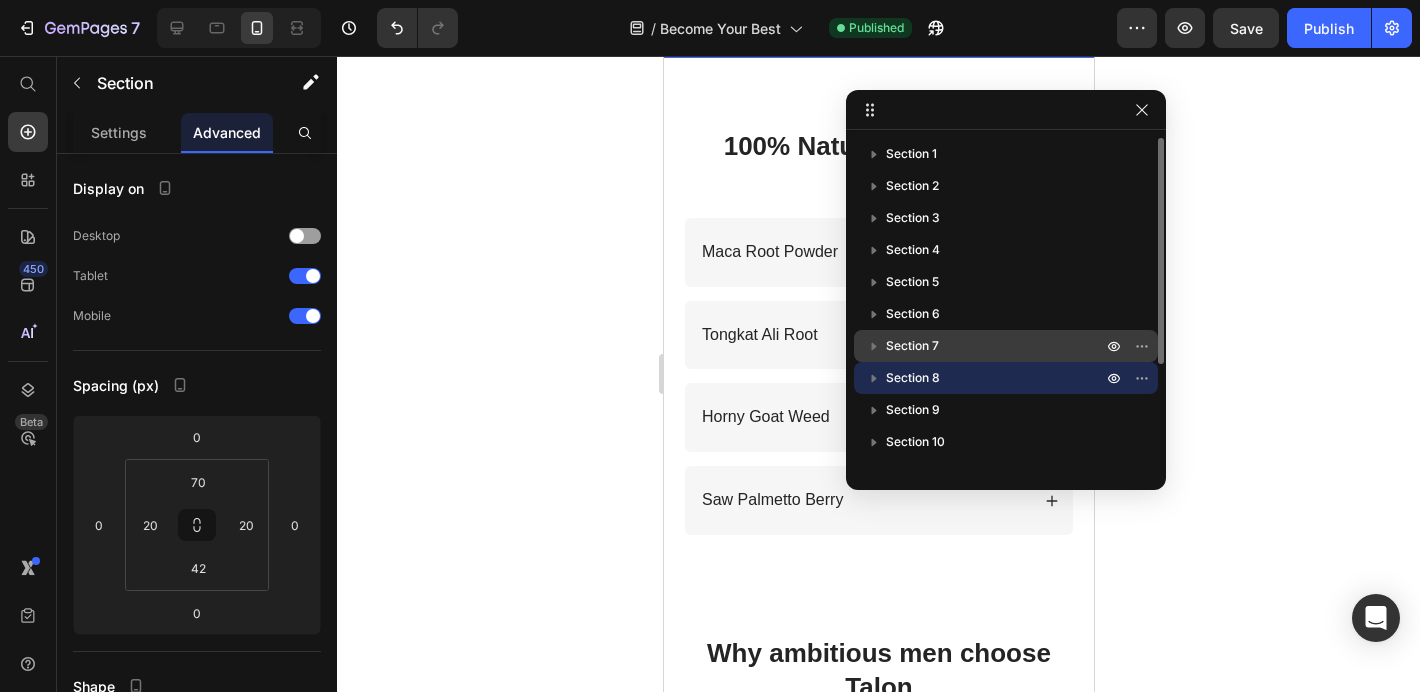 click on "Section 7" at bounding box center (912, 346) 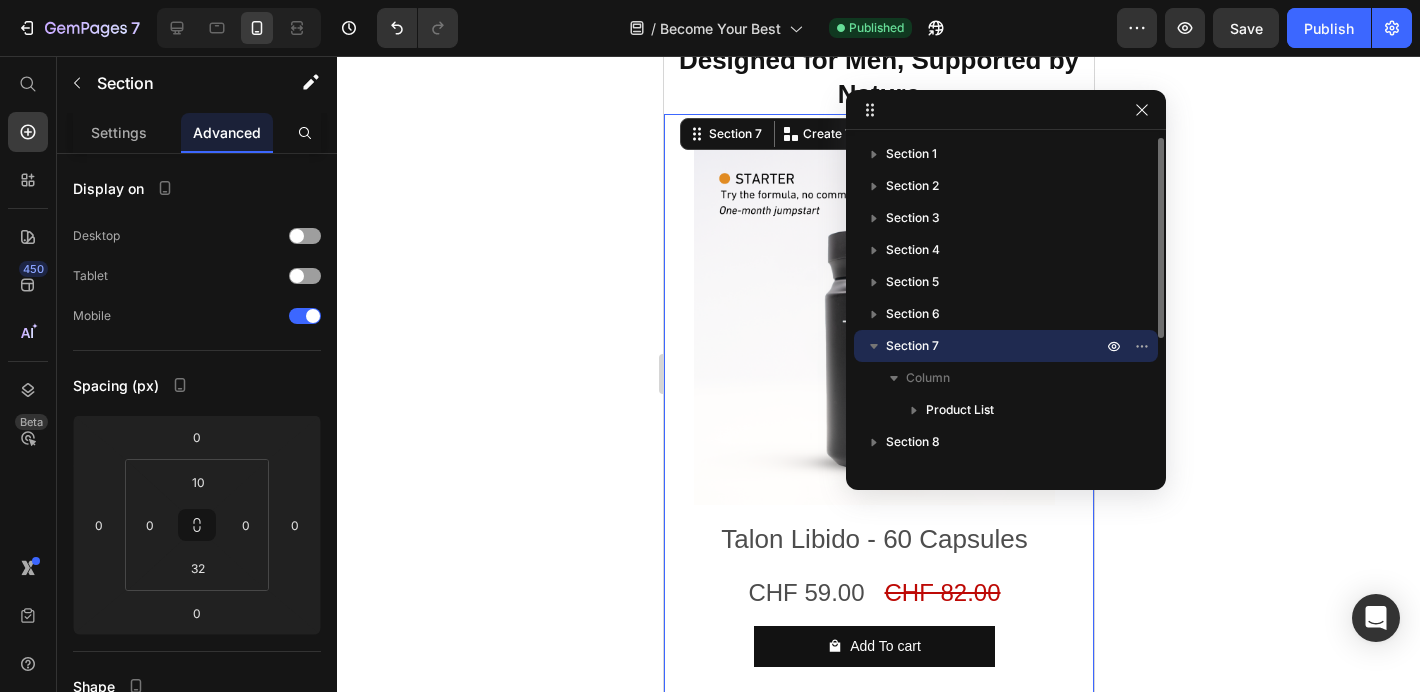 scroll, scrollTop: 2848, scrollLeft: 0, axis: vertical 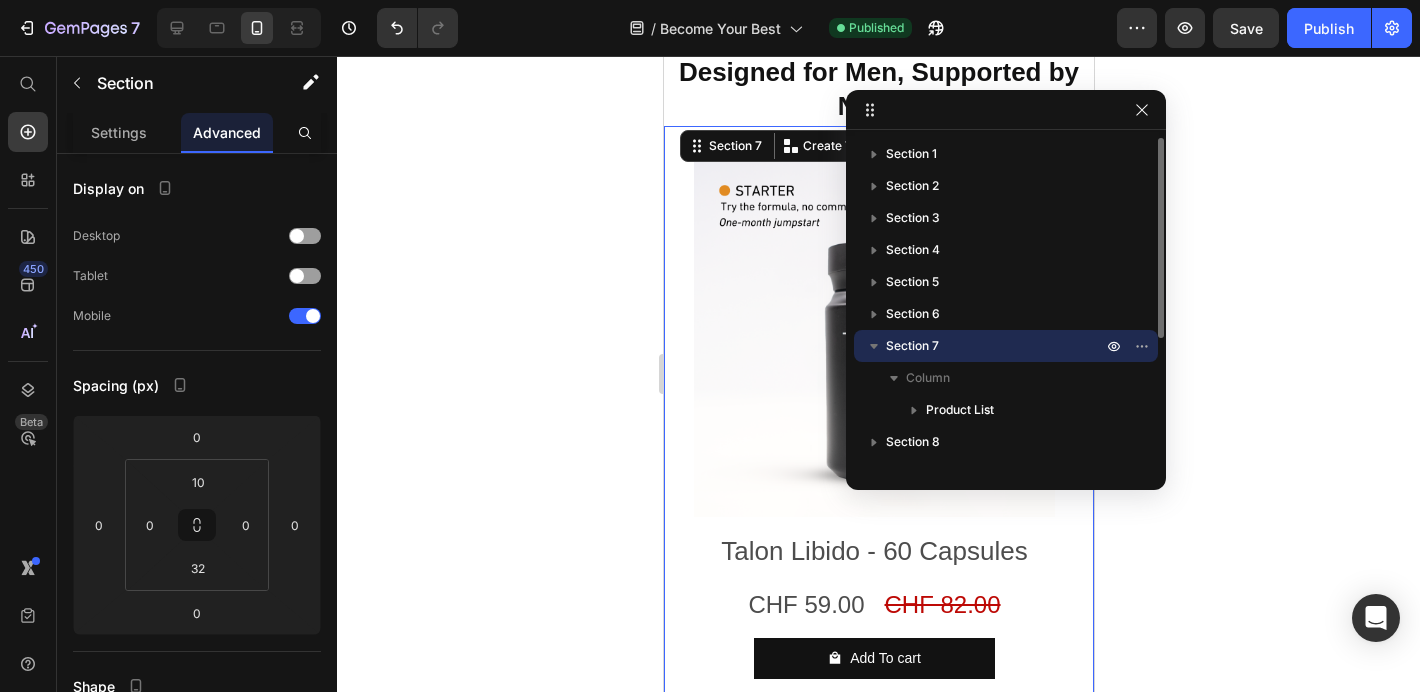 click 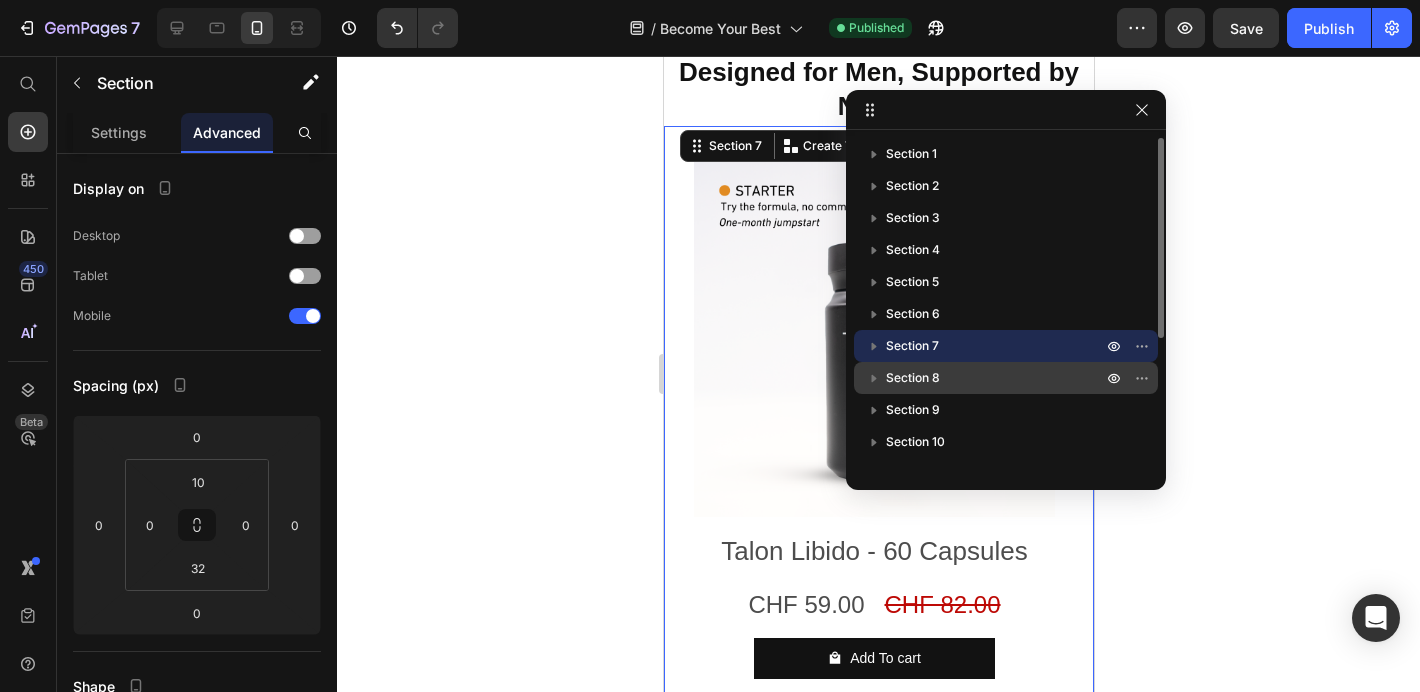 click on "Section 8" at bounding box center (913, 378) 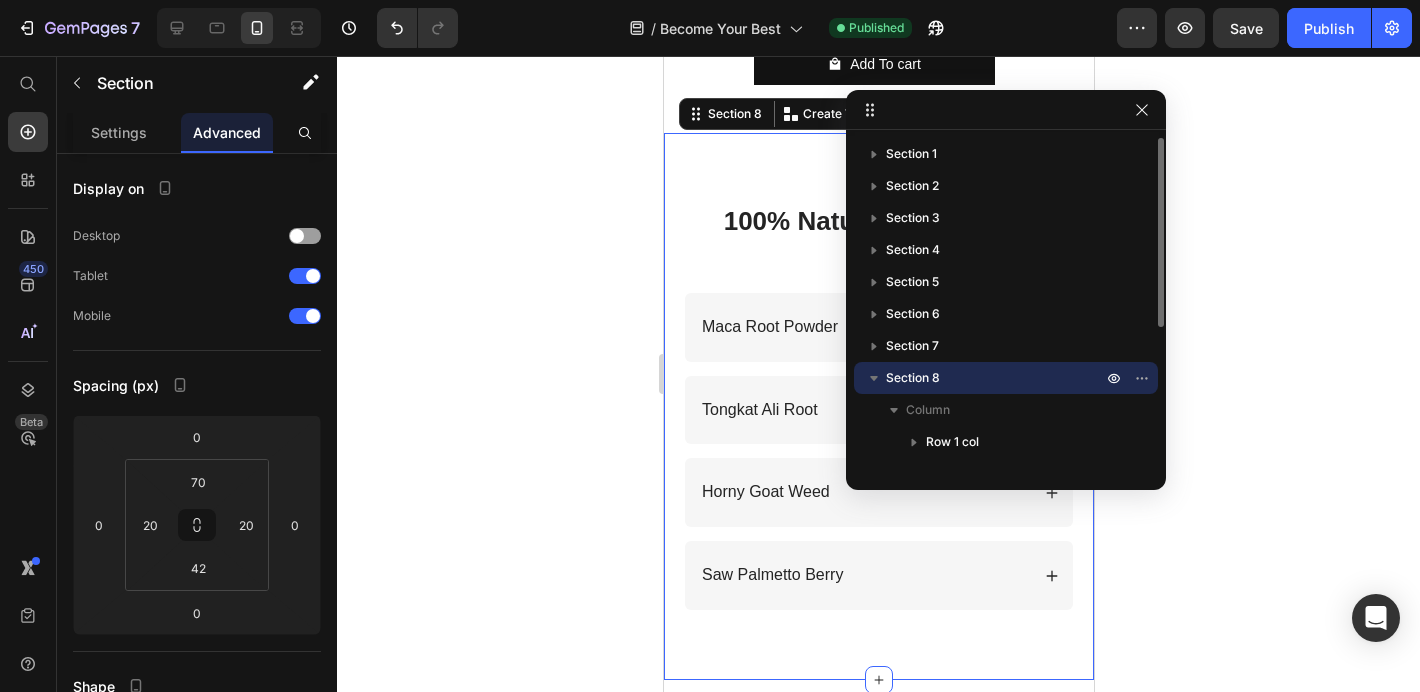 scroll, scrollTop: 3449, scrollLeft: 0, axis: vertical 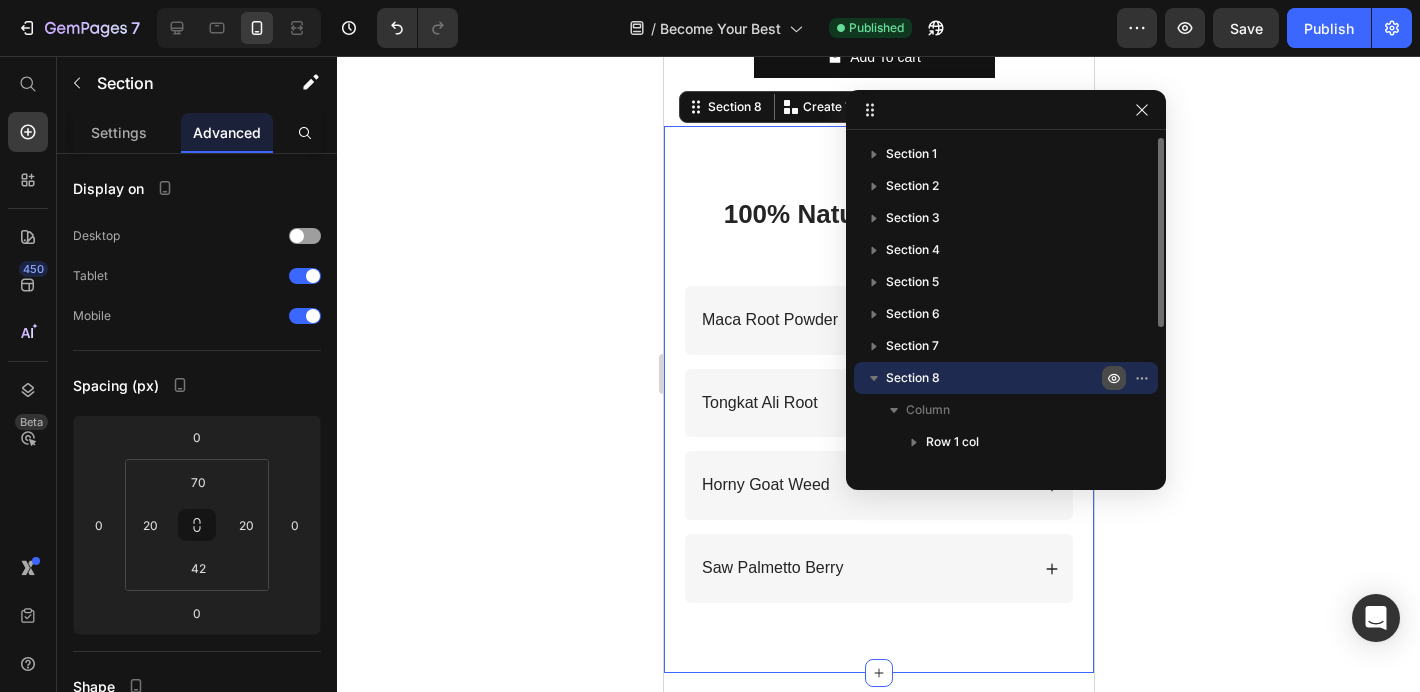 click 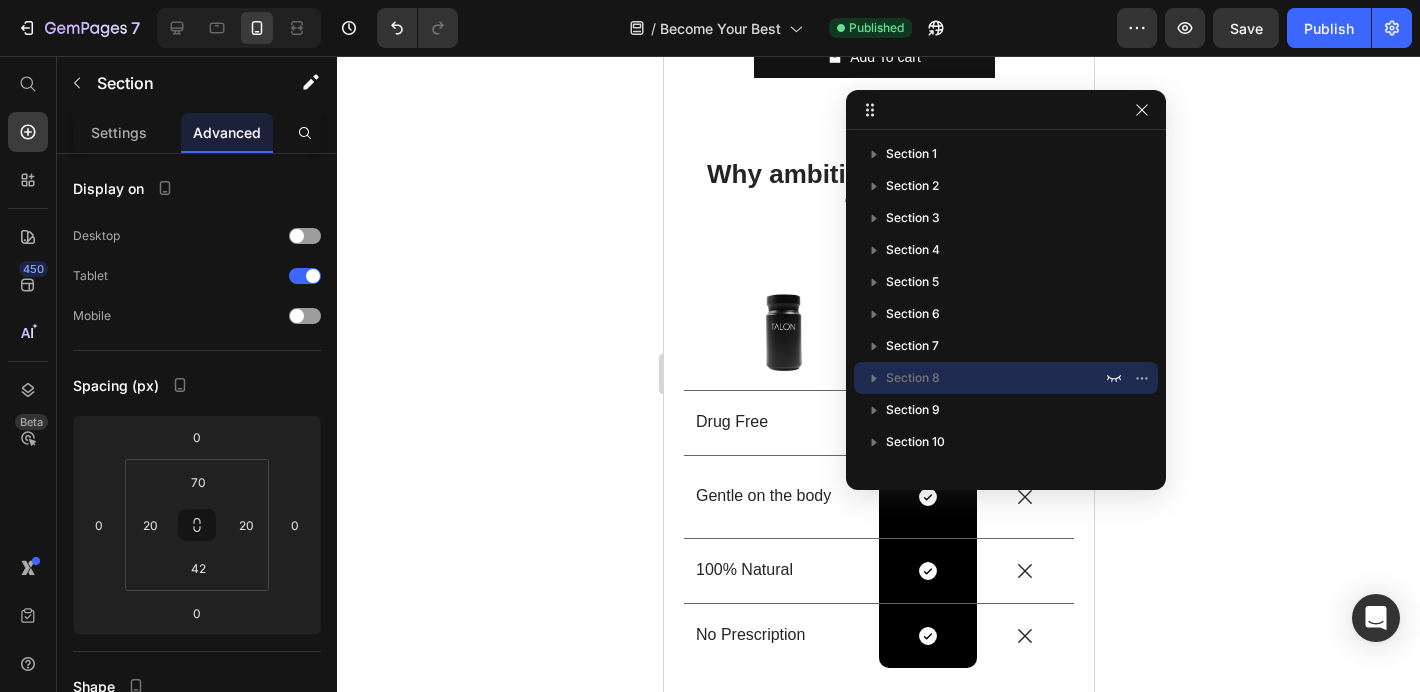 click 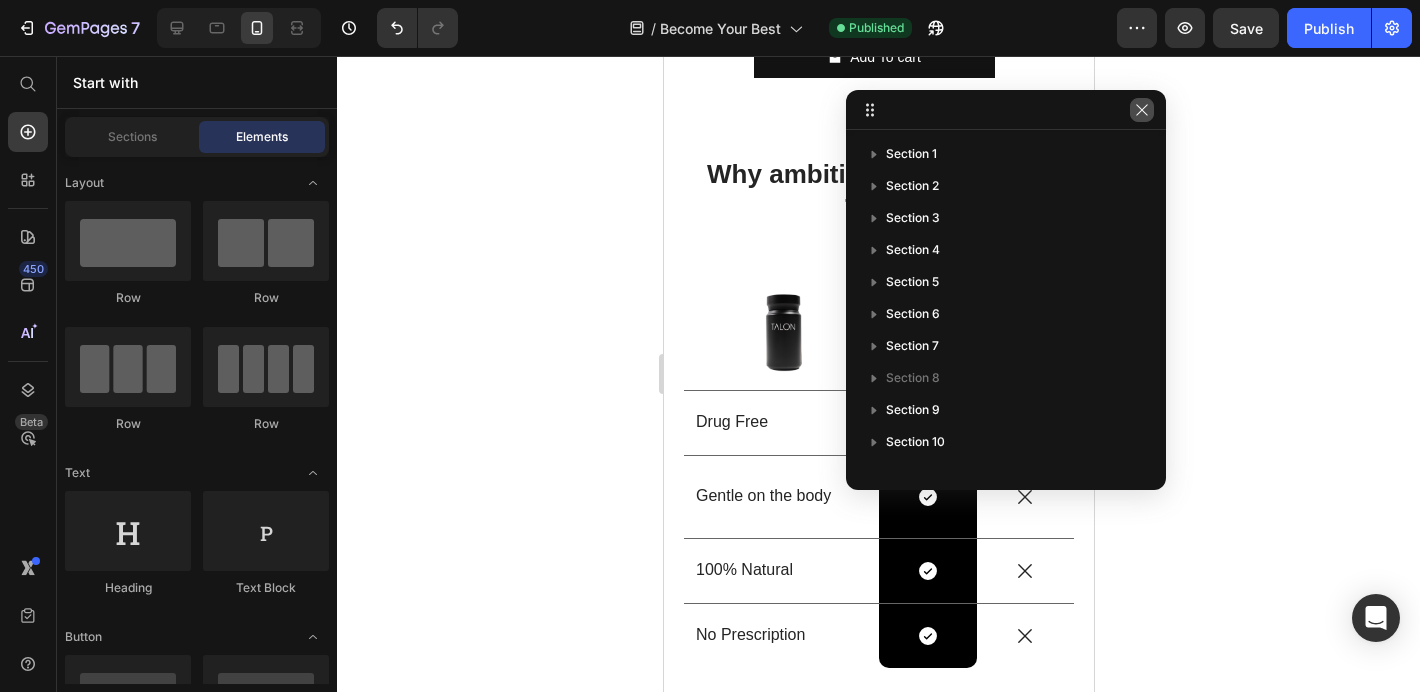 click at bounding box center (1142, 110) 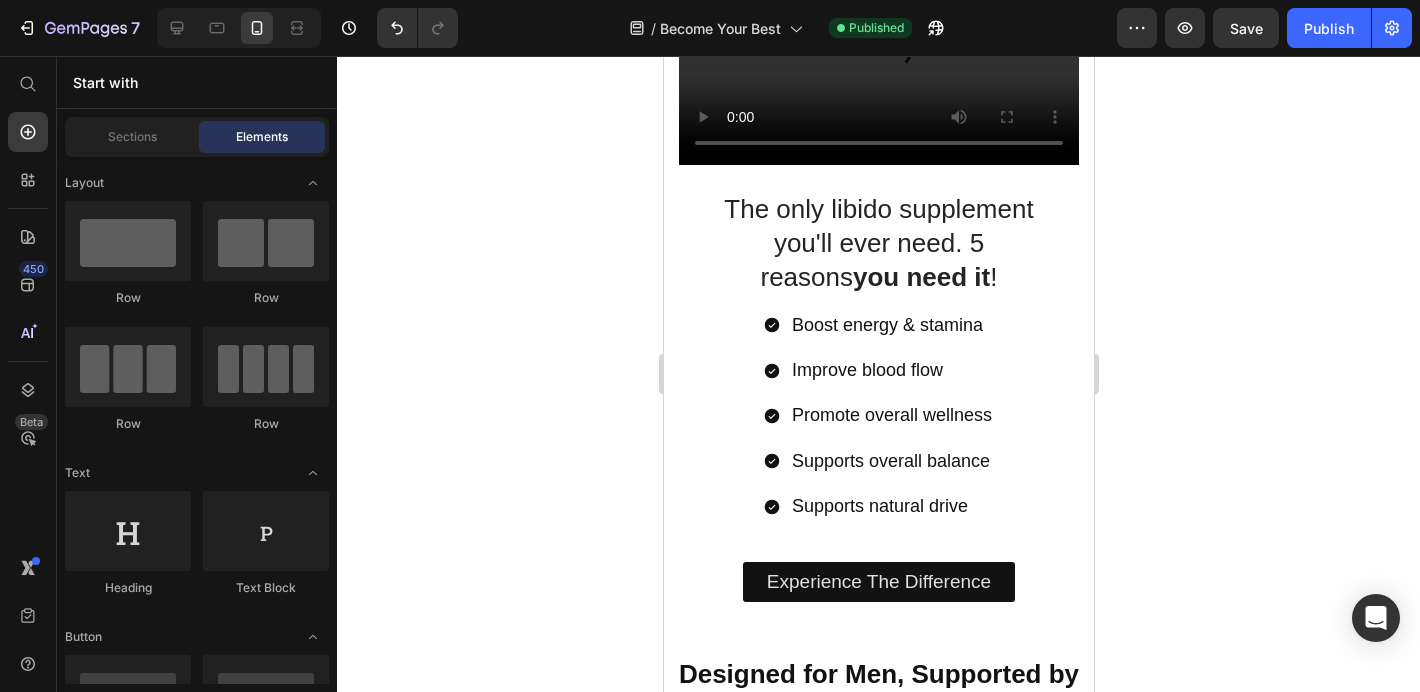 scroll, scrollTop: 2244, scrollLeft: 0, axis: vertical 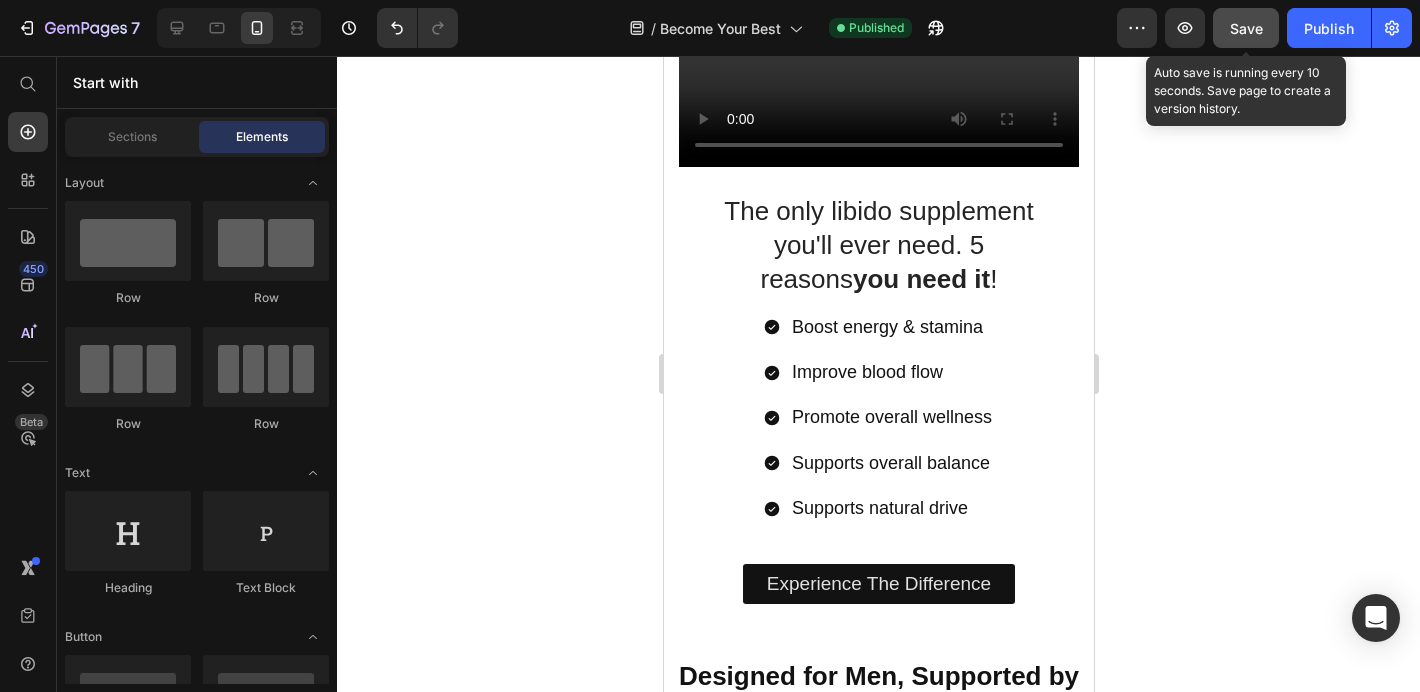 click on "Save" at bounding box center (1246, 28) 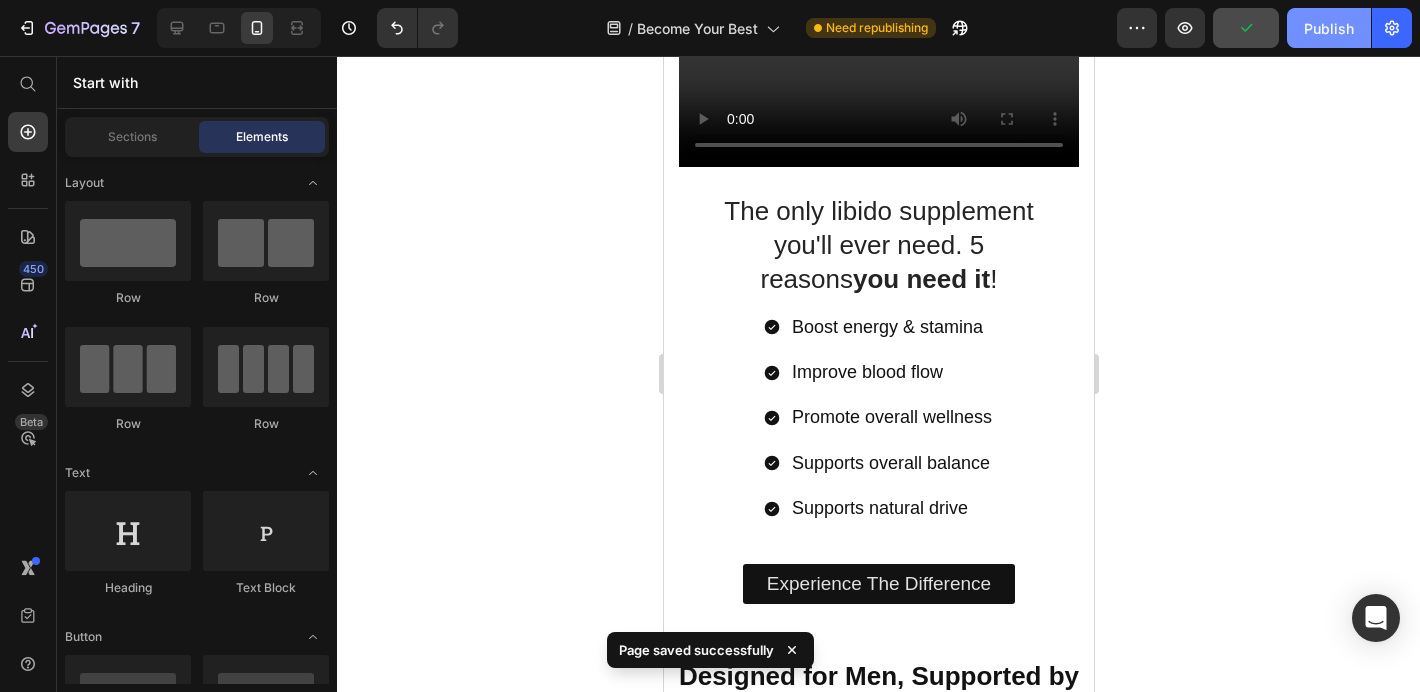 click on "Publish" at bounding box center (1329, 28) 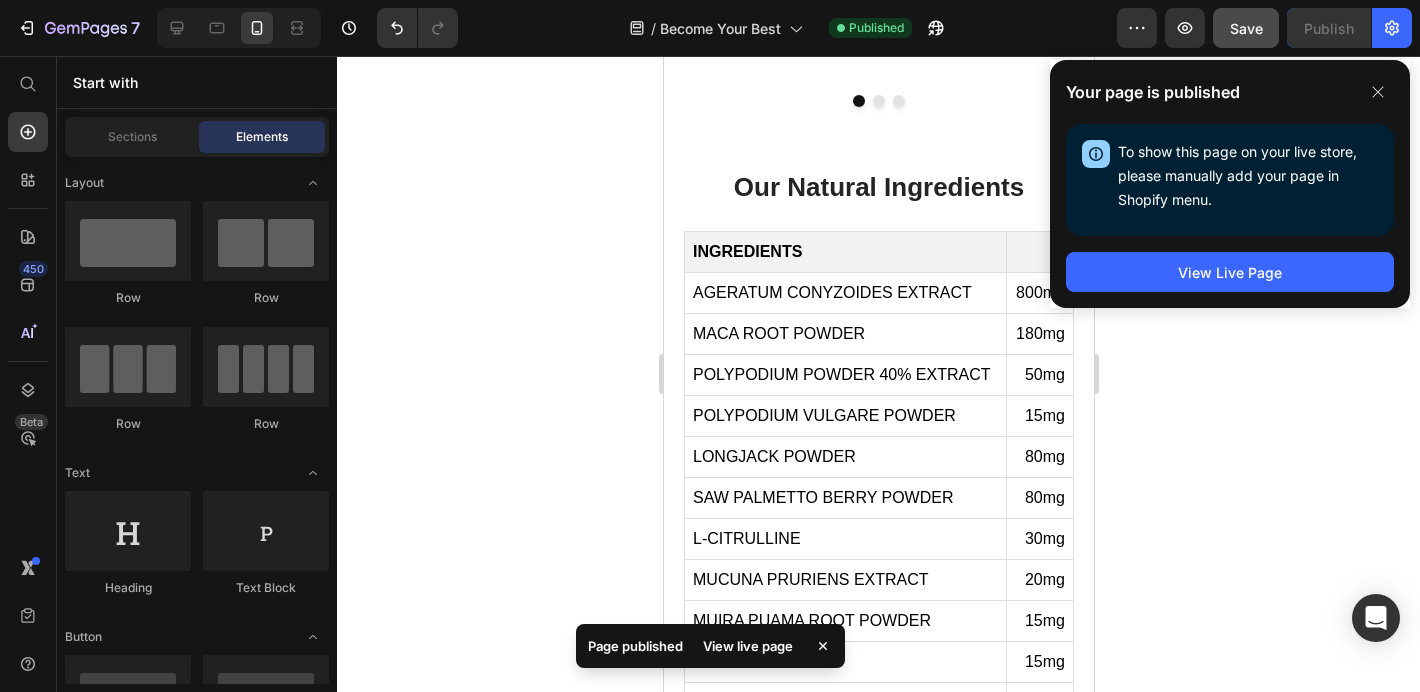 scroll, scrollTop: 1372, scrollLeft: 0, axis: vertical 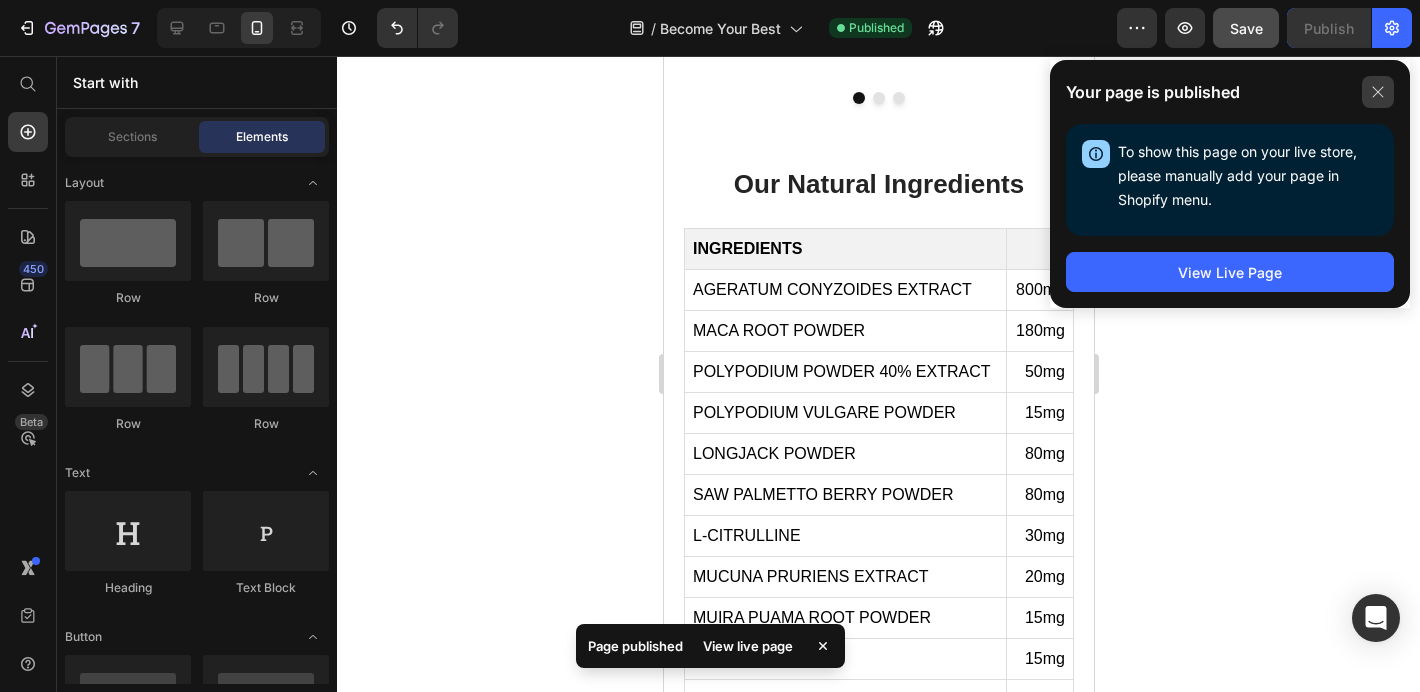 click 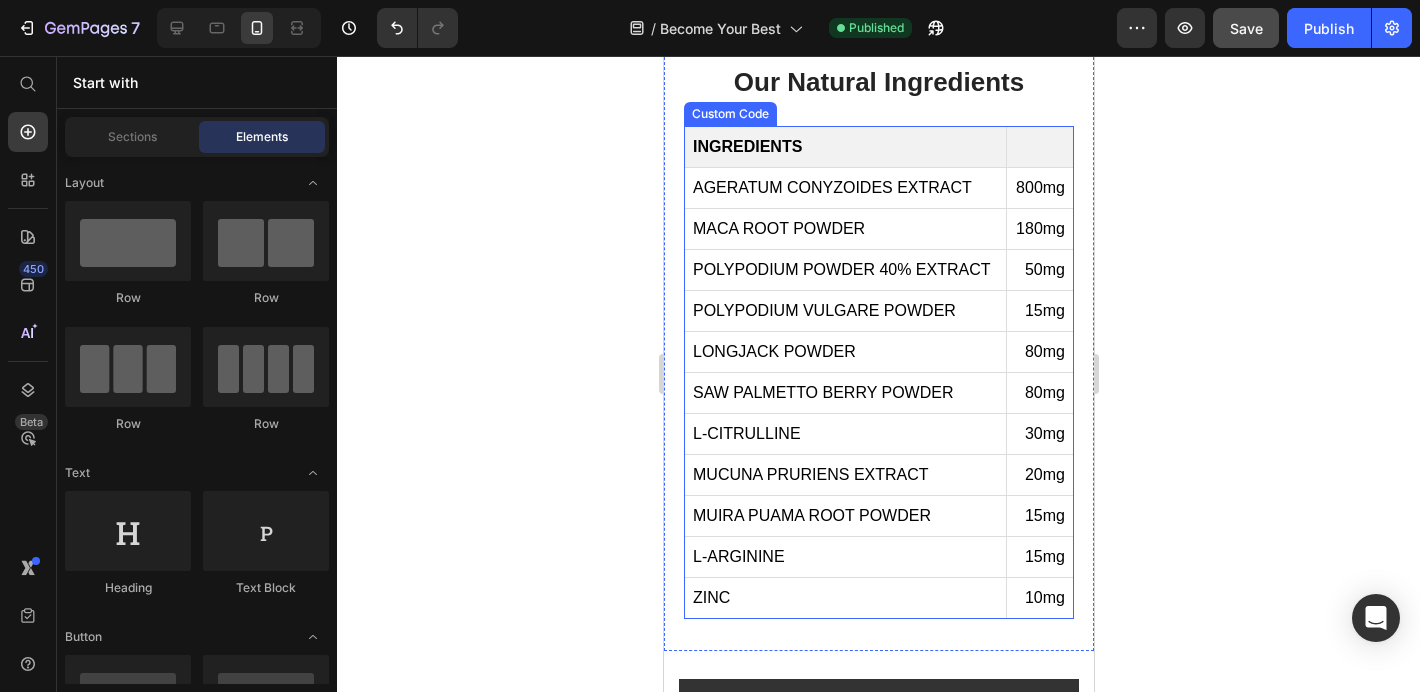 scroll, scrollTop: 1476, scrollLeft: 0, axis: vertical 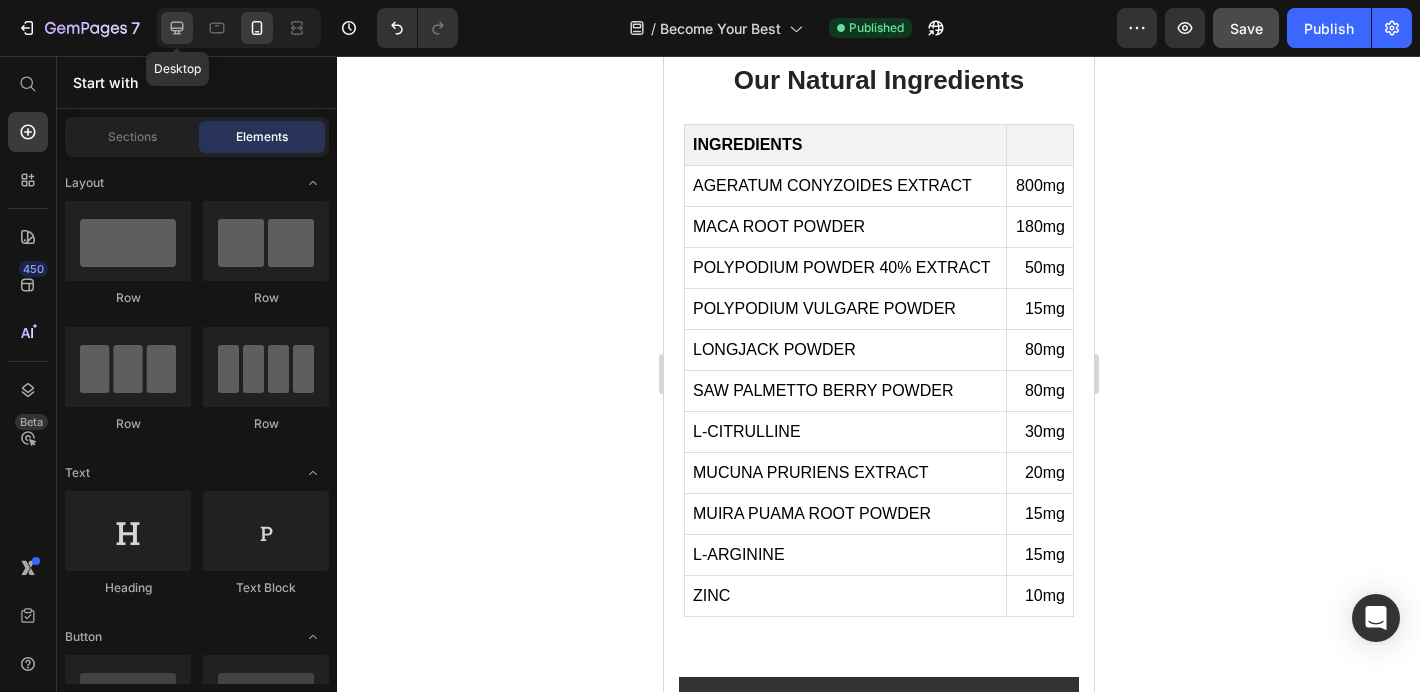 click 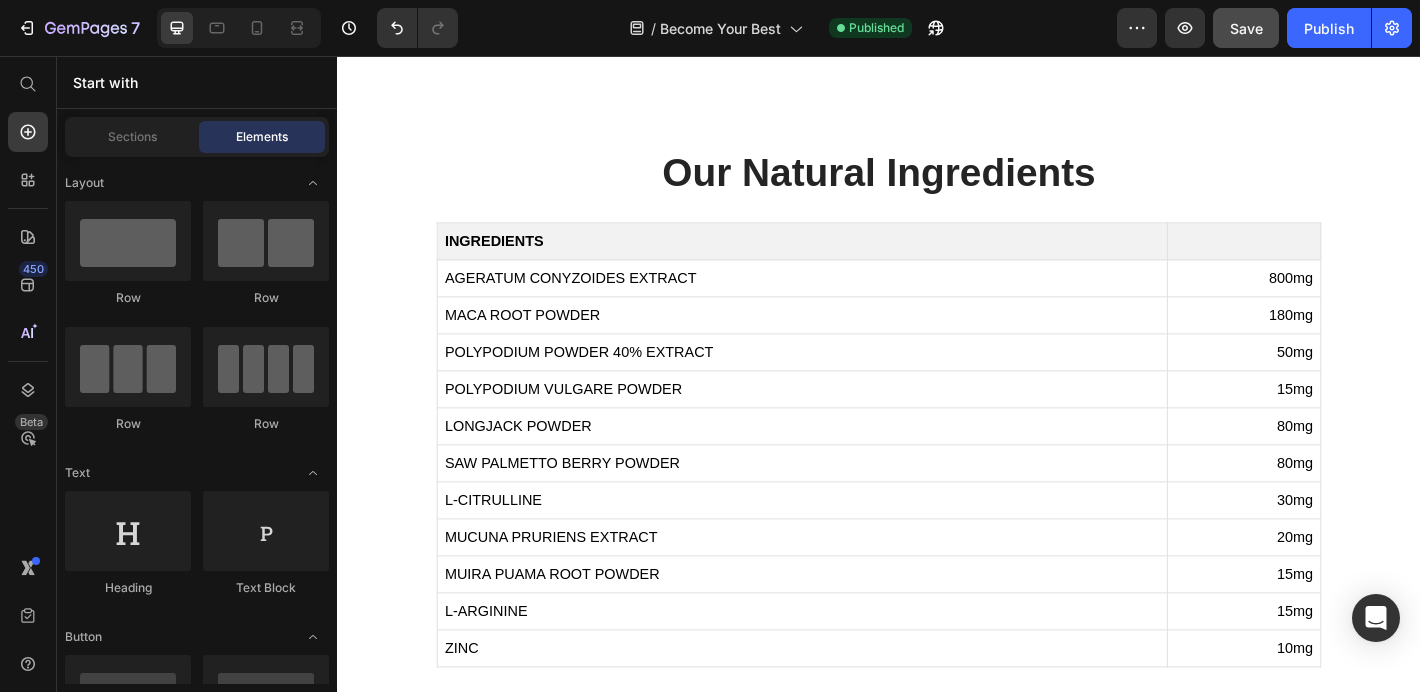 scroll, scrollTop: 1533, scrollLeft: 0, axis: vertical 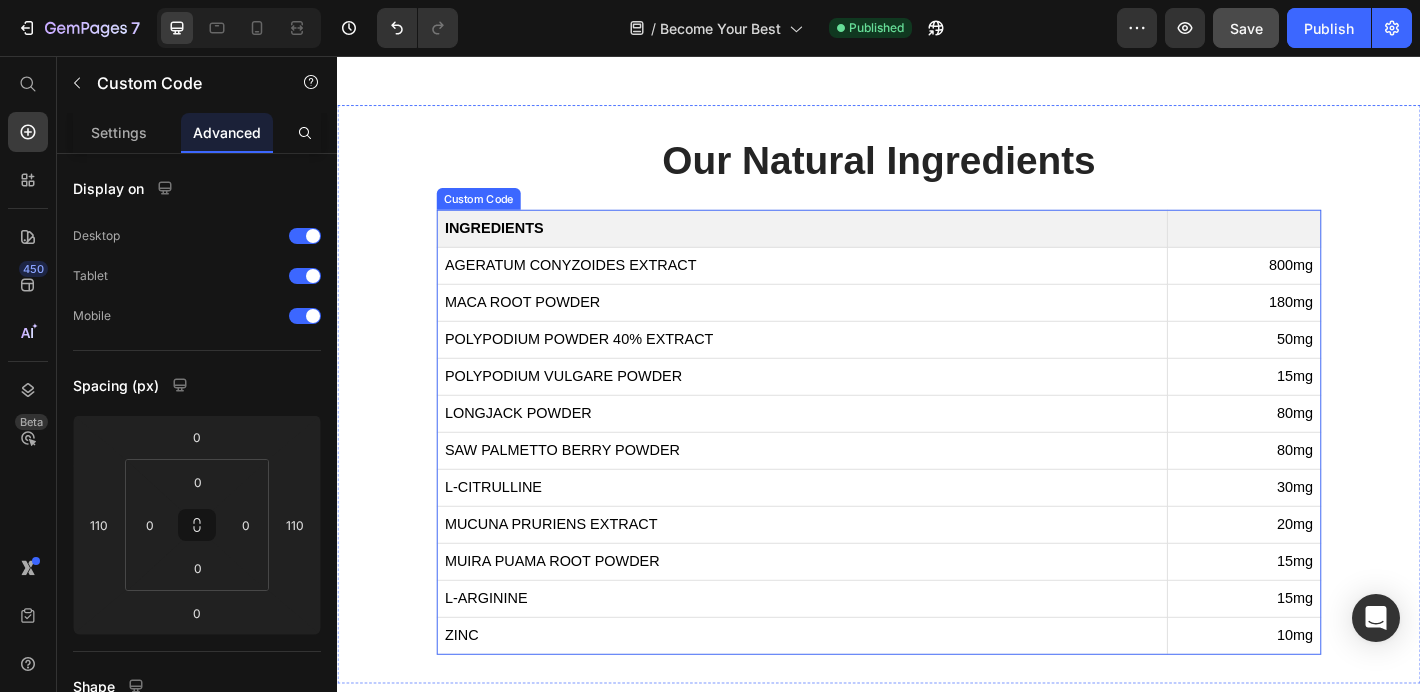 click on "MACA ROOT POWDER" at bounding box center (852, 329) 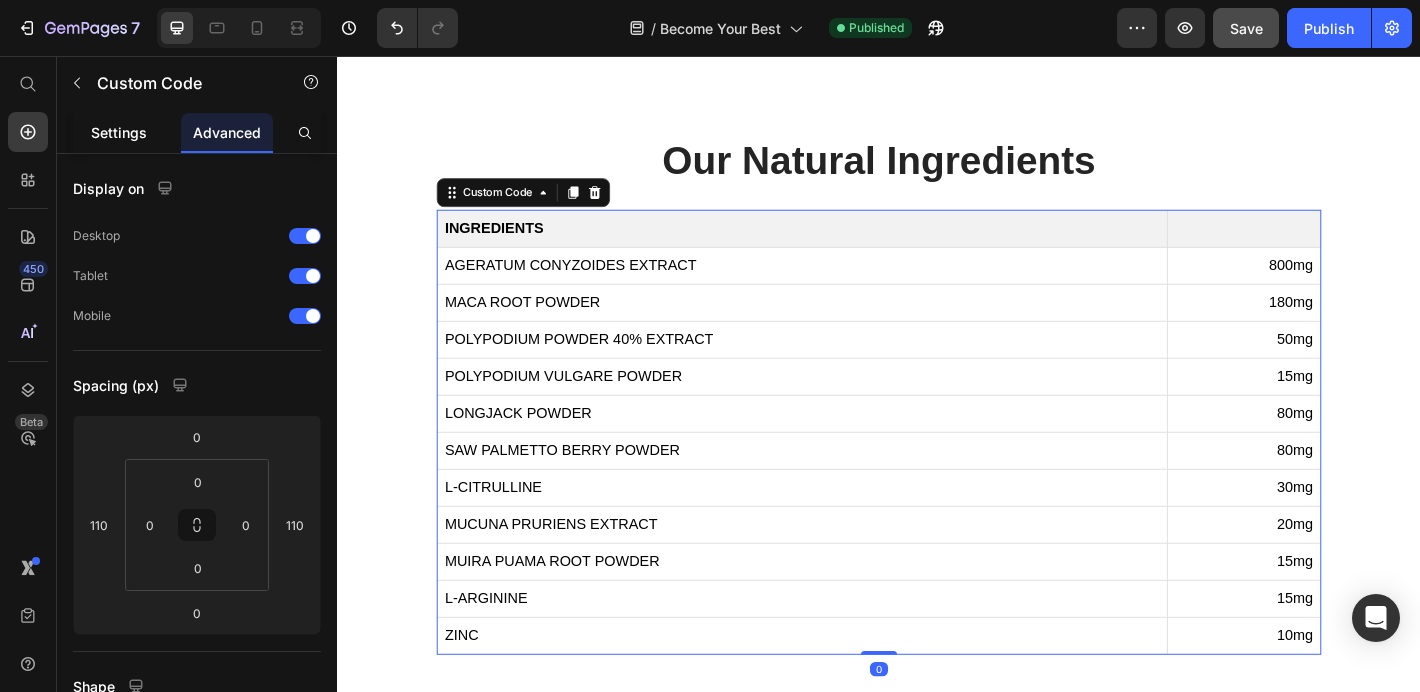 click on "Settings" at bounding box center (119, 132) 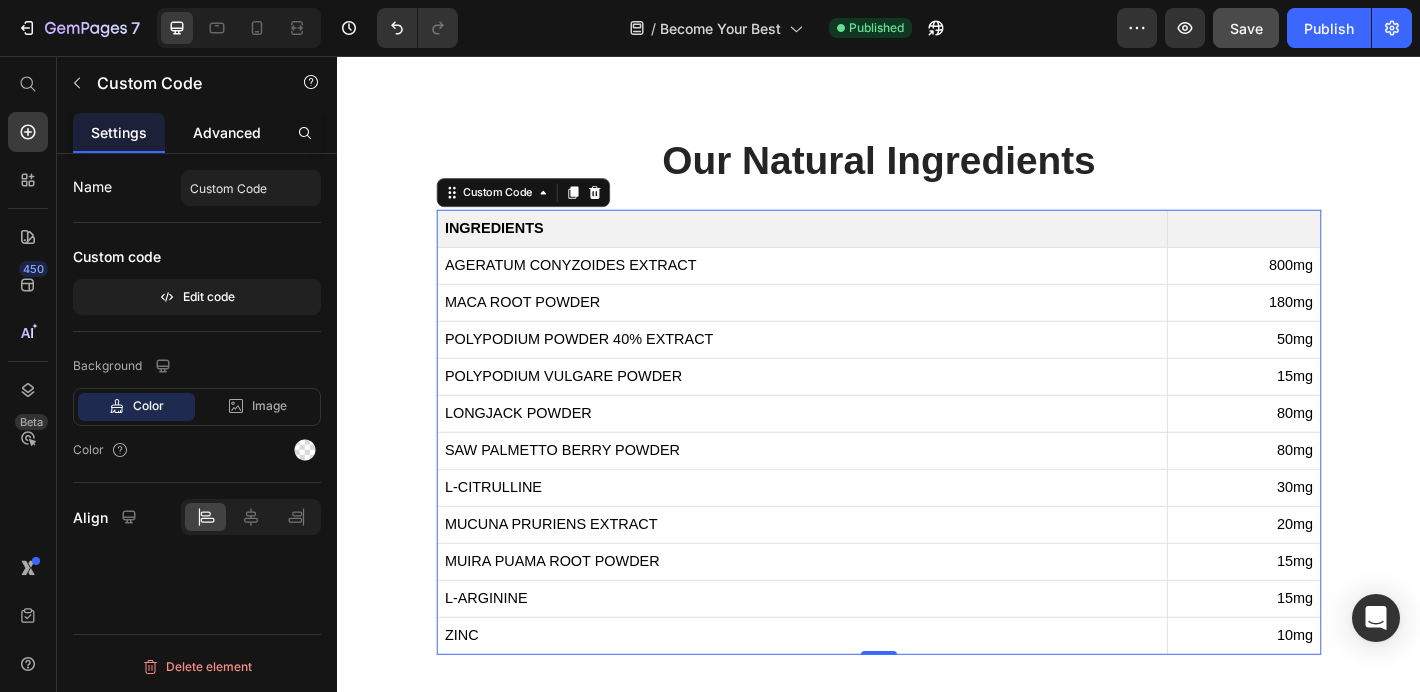 click on "Advanced" at bounding box center (227, 132) 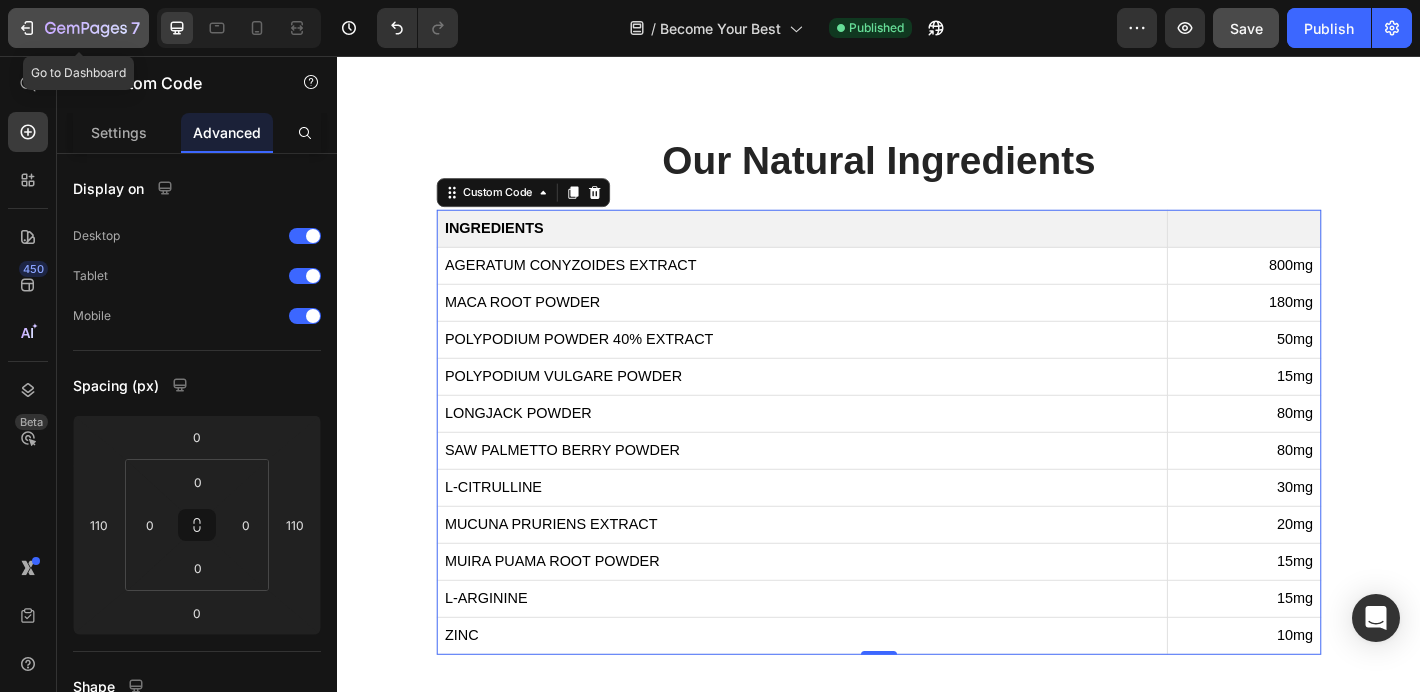 click 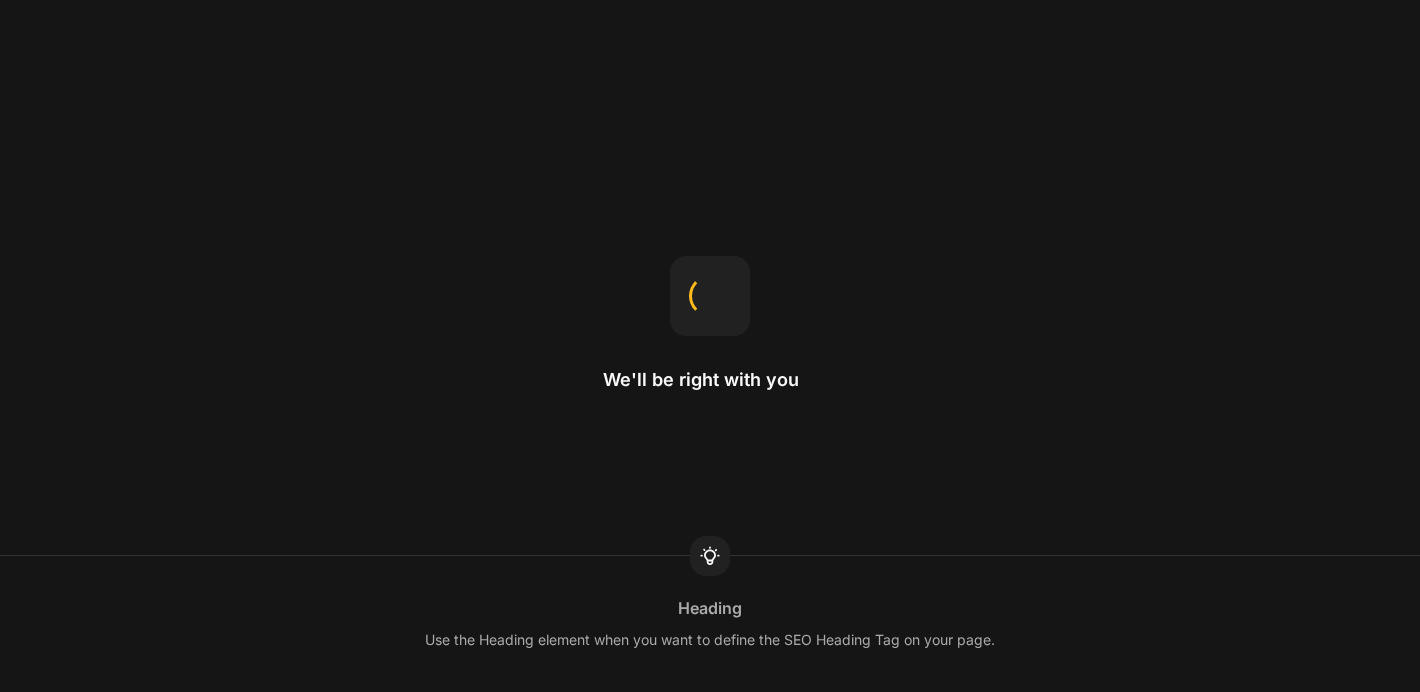 scroll, scrollTop: 0, scrollLeft: 0, axis: both 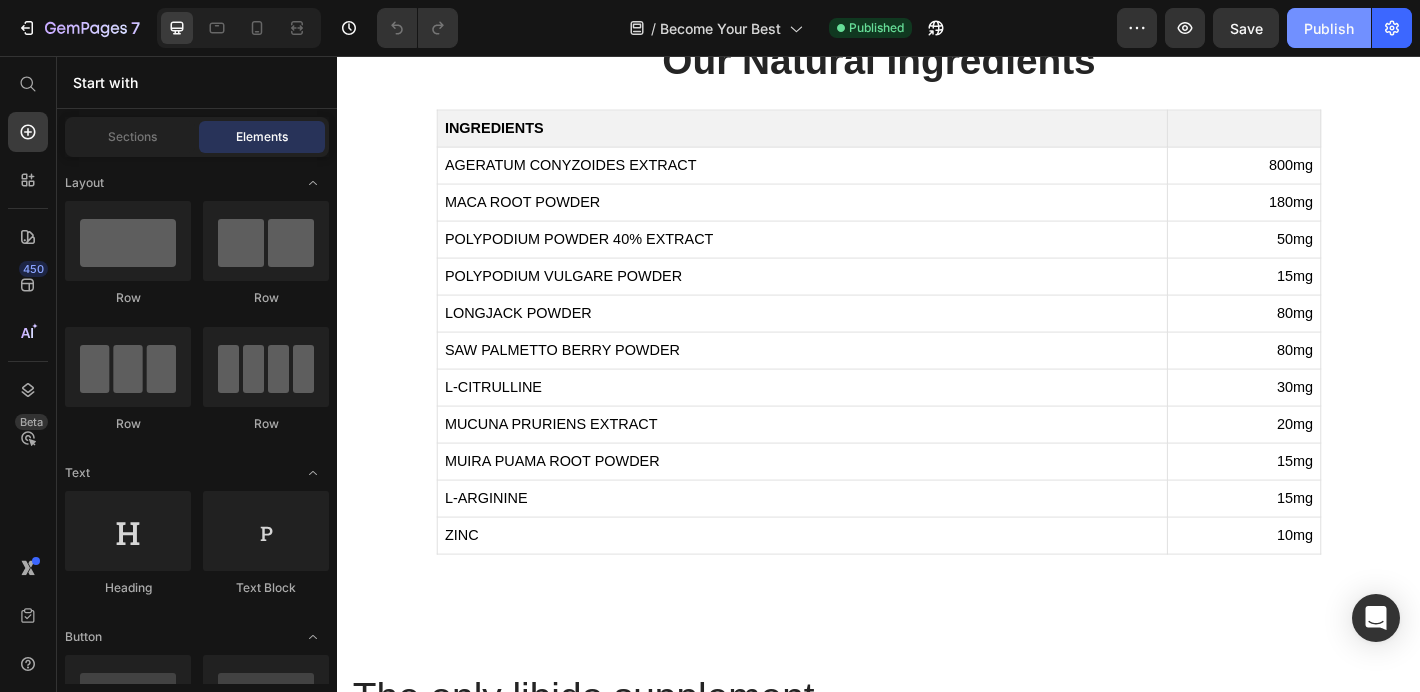 click on "Publish" at bounding box center (1329, 28) 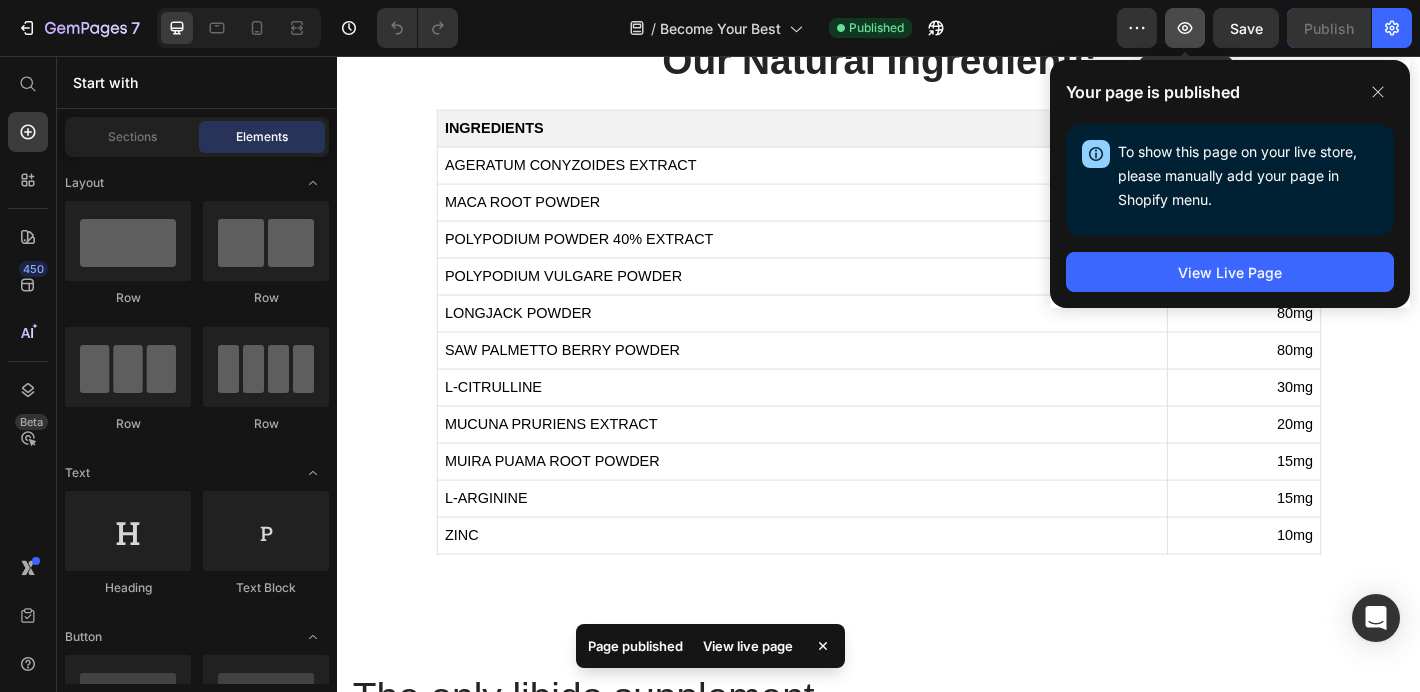 click 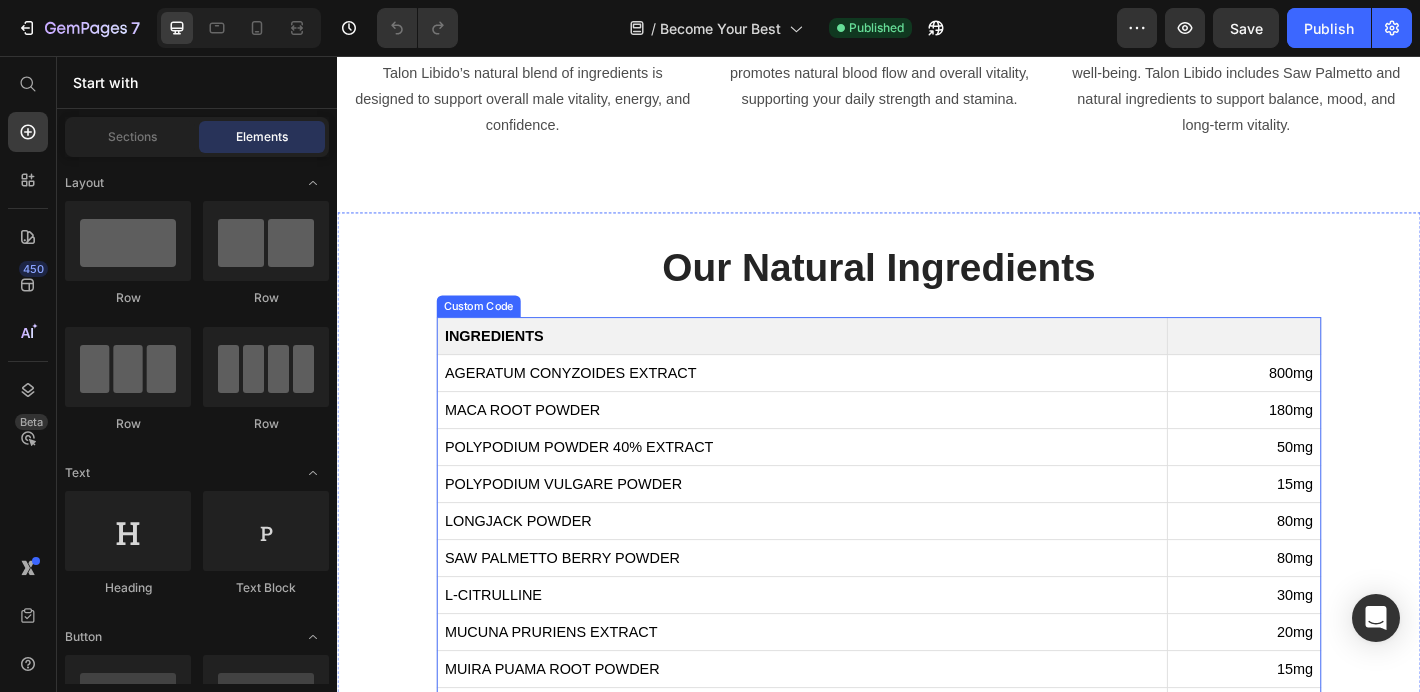 scroll, scrollTop: 1409, scrollLeft: 0, axis: vertical 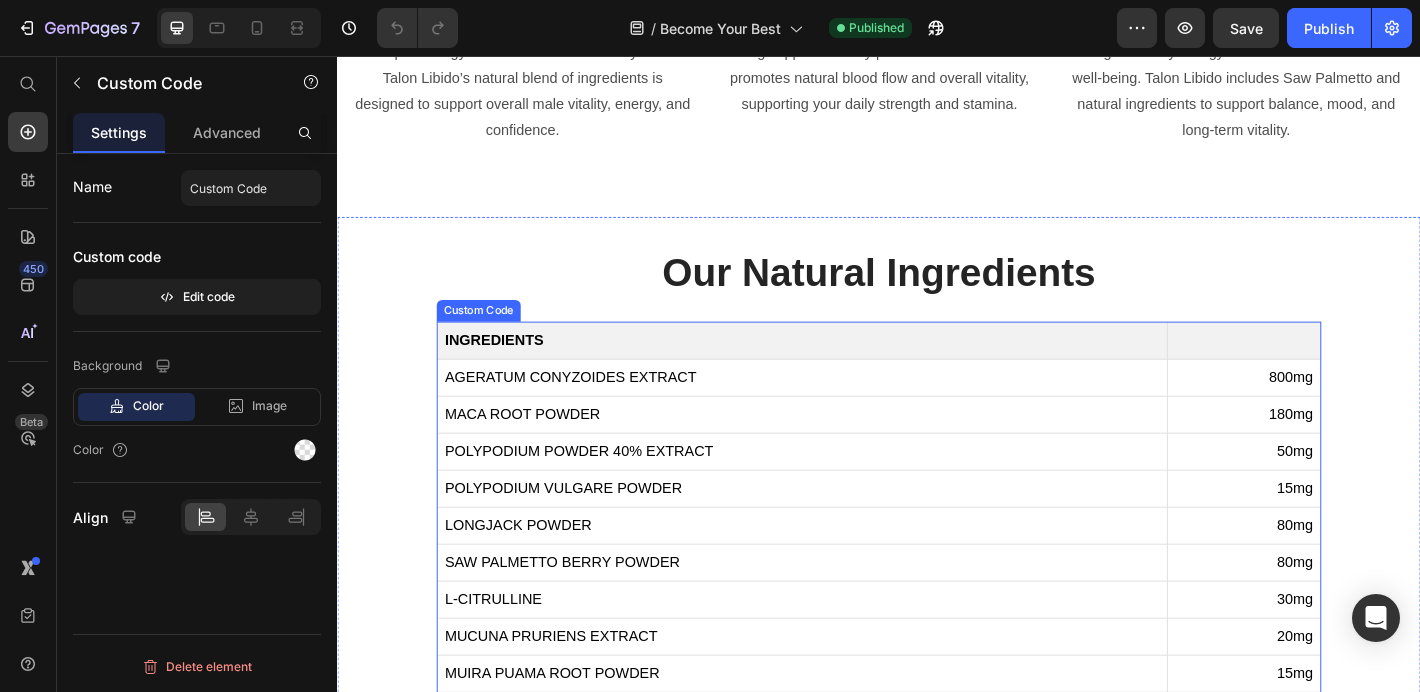 click on "INGREDIENTS" at bounding box center [510, 370] 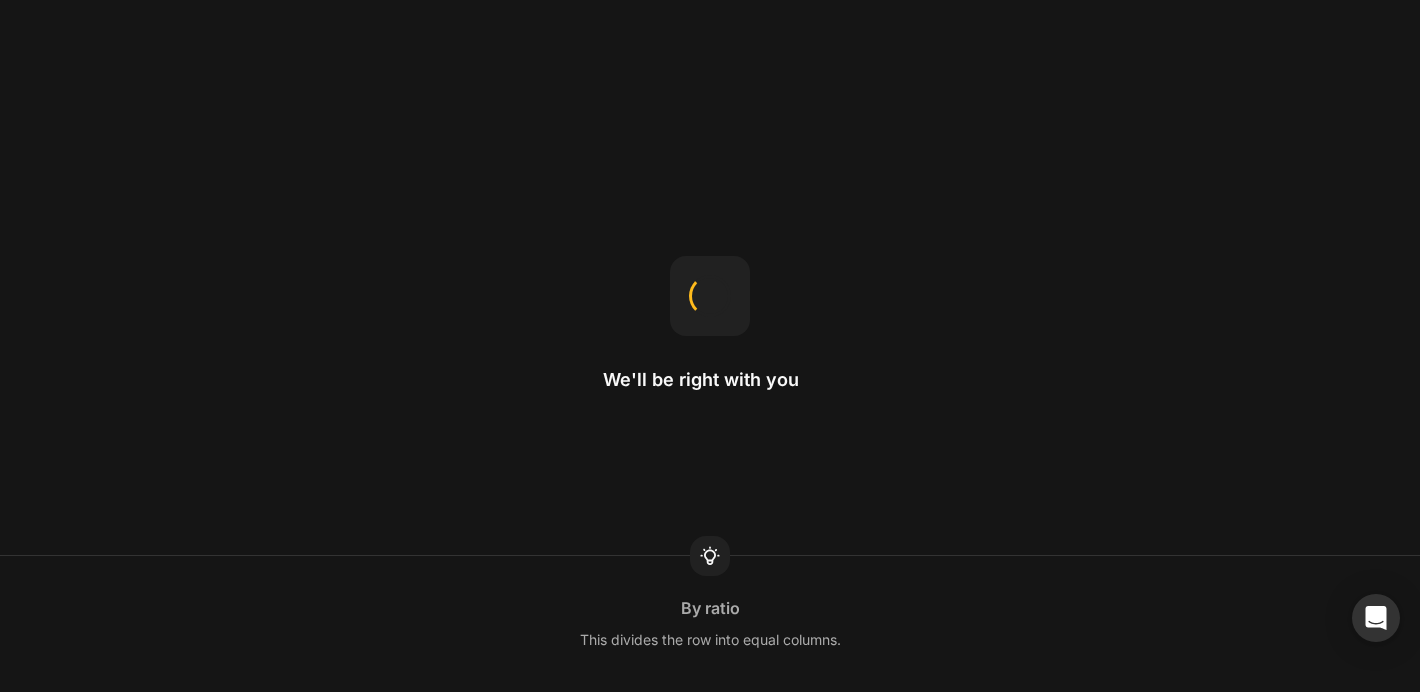 scroll, scrollTop: 0, scrollLeft: 0, axis: both 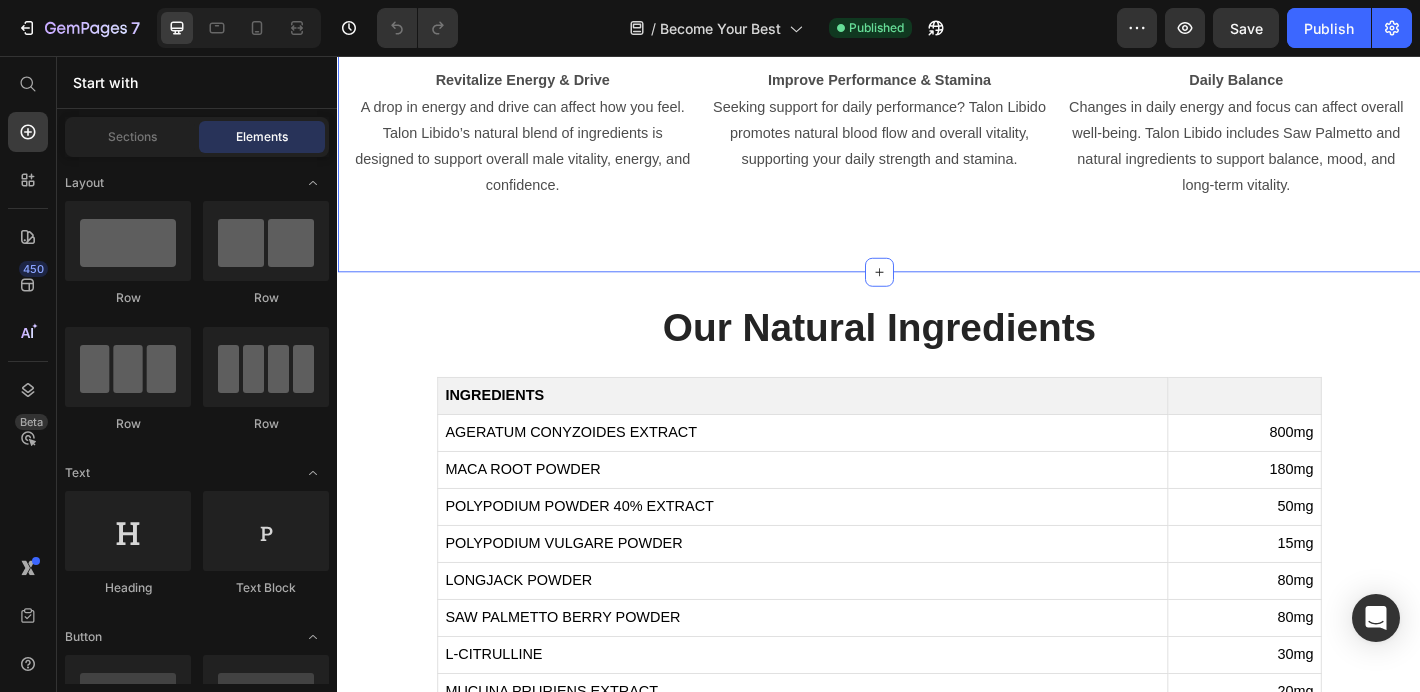 click on "3 Areas We Focus On for Men’s Well-Being Heading
Image Revitalize Energy & Drive A drop in energy and drive can affect how you feel. Talon Libido’s natural blend of ingredients is designed to support overall male vitality, energy, and confidence. Text Block Image Improve Performance & Stamina Seeking support for daily performance? Talon Libido promotes natural blood flow and overall vitality, supporting your daily strength and stamina. Text Block Image Daily Balance Changes in daily energy and focus can affect overall well-being. Talon Libido includes Saw Palmetto and natural ingredients to support balance, mood, and long-term vitality. Text Block
Carousel Row Section 3" at bounding box center (937, 60) 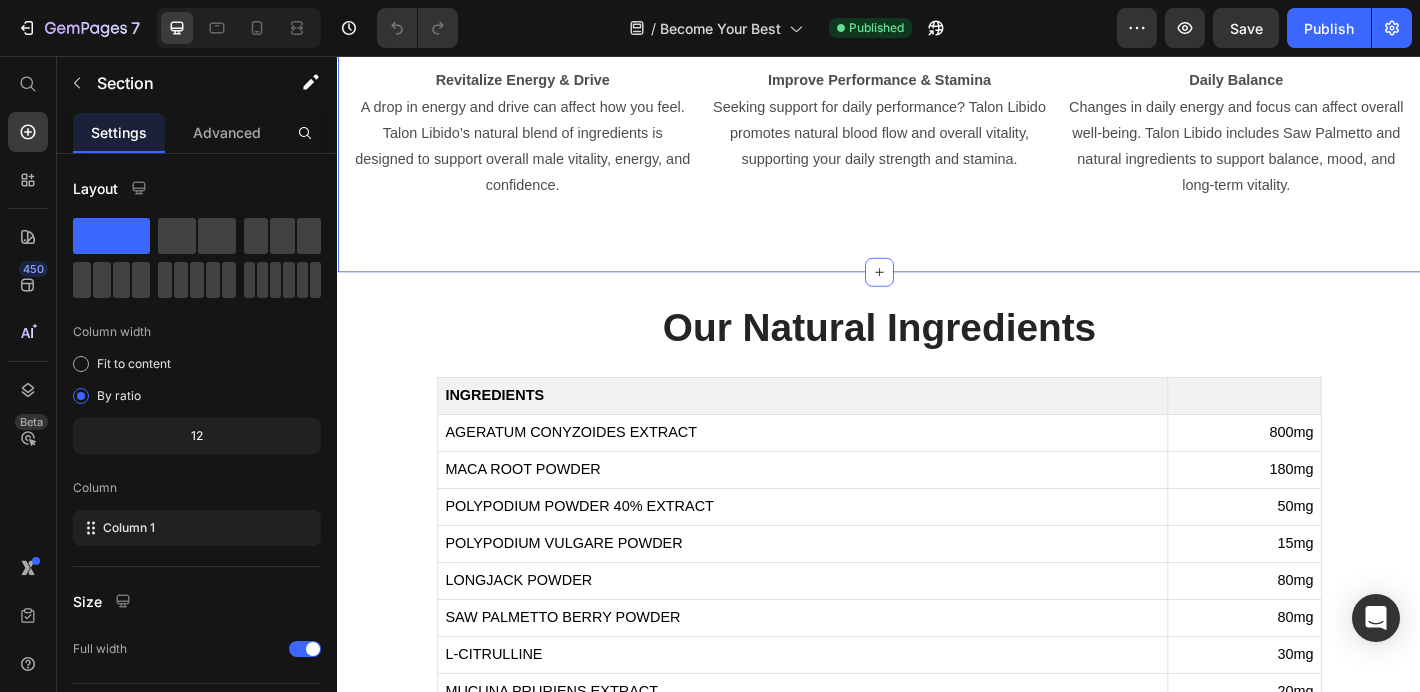 click on "3 Areas We Focus On for Men’s Well-Being Heading
Image Revitalize Energy & Drive A drop in energy and drive can affect how you feel. Talon Libido’s natural blend of ingredients is designed to support overall male vitality, energy, and confidence. Text Block Image Improve Performance & Stamina Seeking support for daily performance? Talon Libido promotes natural blood flow and overall vitality, supporting your daily strength and stamina. Text Block Image Daily Balance Changes in daily energy and focus can affect overall well-being. Talon Libido includes Saw Palmetto and natural ingredients to support balance, mood, and long-term vitality. Text Block
Carousel Row Section 3   You can create reusable sections Create Theme Section AI Content Write with GemAI What would you like to describe here? Tone and Voice Persuasive Product Talon Libido - 180 Capsules Show more Generate" at bounding box center [937, 60] 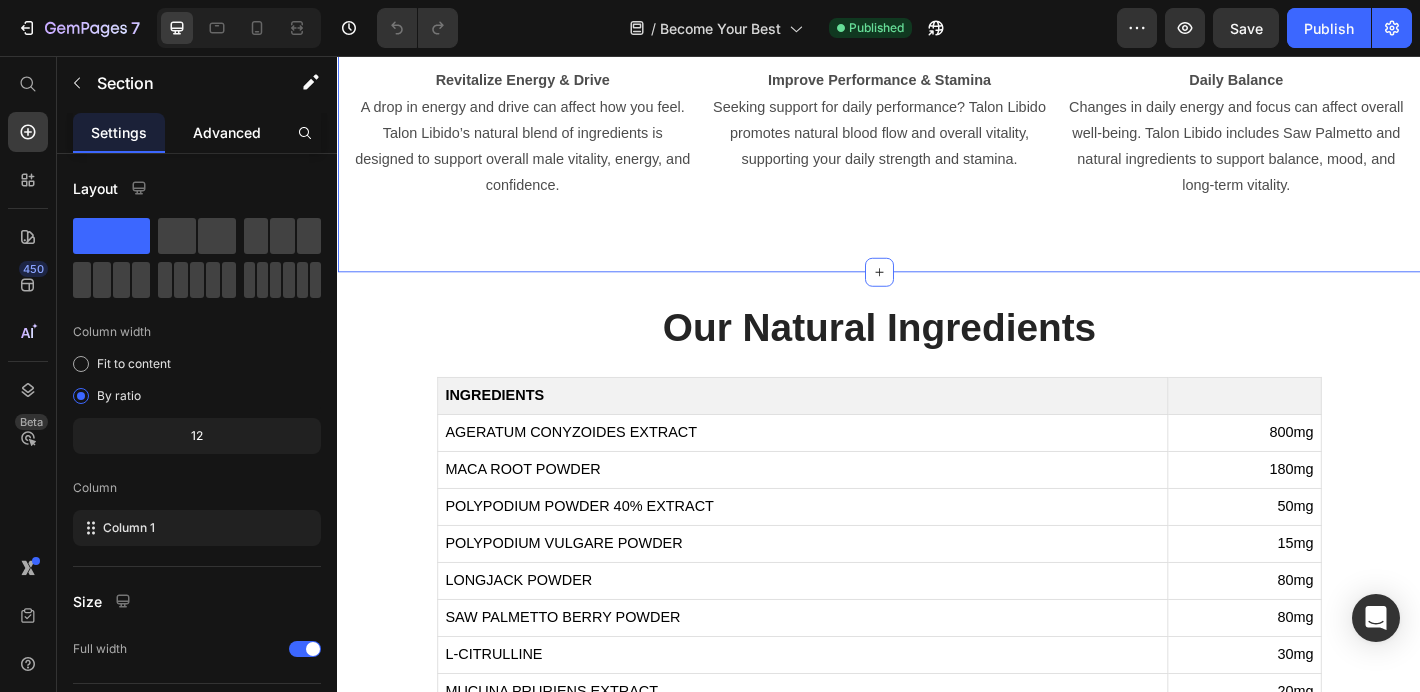 click on "Advanced" at bounding box center [227, 132] 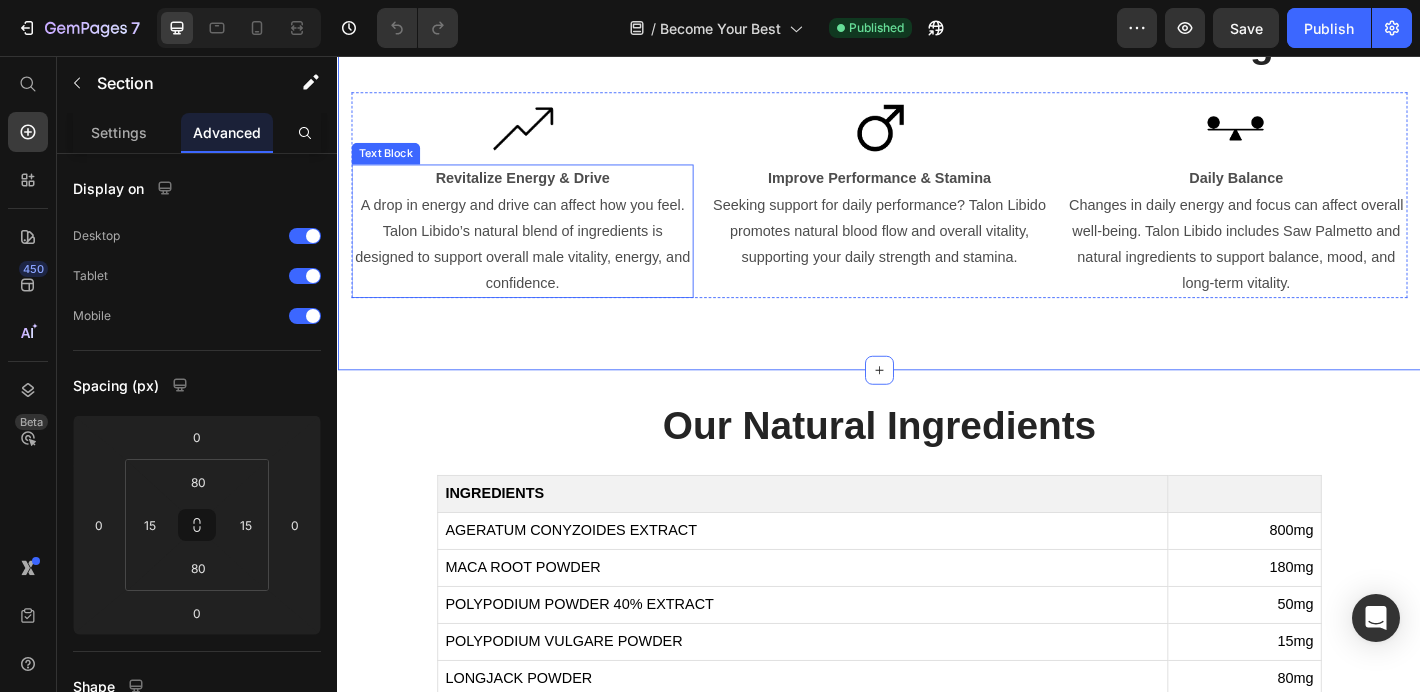 scroll, scrollTop: 1243, scrollLeft: 0, axis: vertical 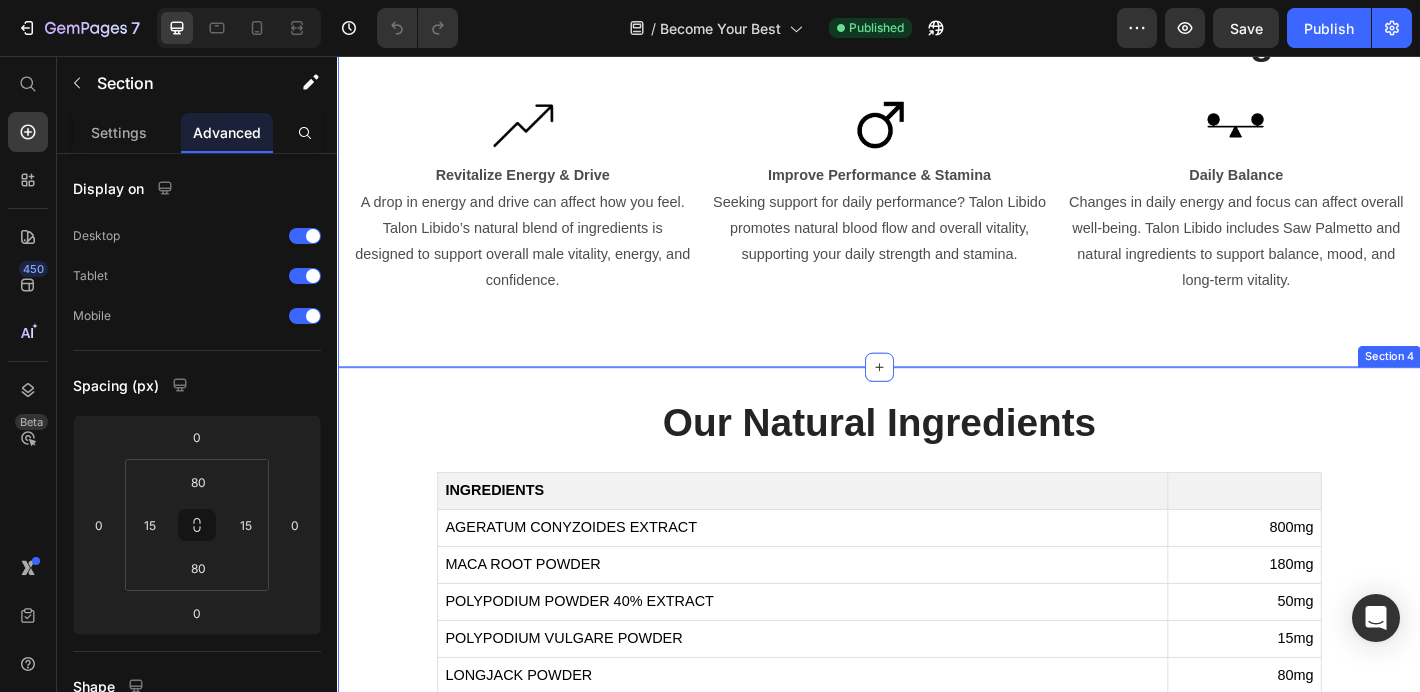 click on "Our Natural Ingredients Heading
INGREDIENTS
AGERATUM CONYZOIDES EXTRACT
800mg
MACA ROOT POWDER
180mg
POLYPODIUM POWDER 40% EXTRACT
50mg
POLYPODIUM VULGARE POWDER
15mg
LONGJACK POWDER
80mg
SAW PALMETTO BERRY POWDER
80mg
L-CITRULLINE
30mg
MUCUNA PRURIENS EXTRACT
20mg
MUIRA PUAMA ROOT POWDER
15mg
L-ARGININE
15mg
ZINC
10mg
Custom Code Section 4" at bounding box center (937, 720) 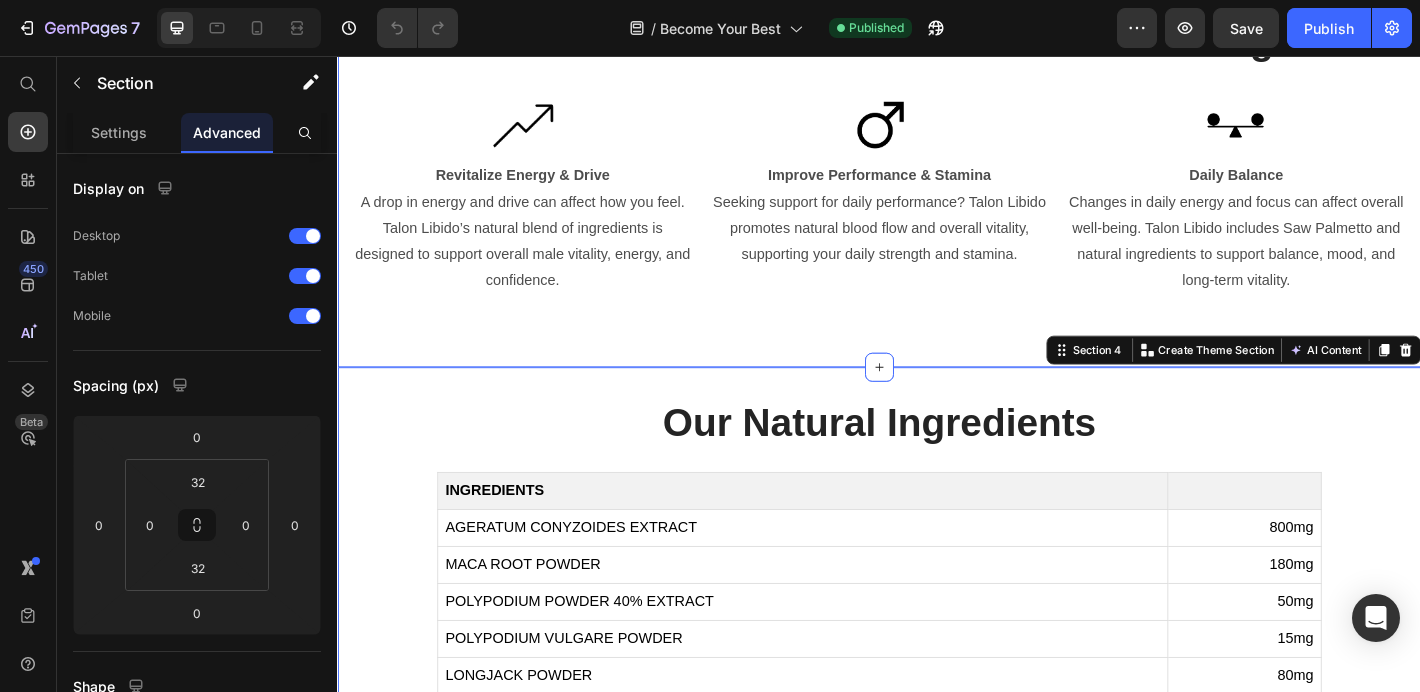 click on "3 Areas We Focus On for Men’s Well-Being Heading
Image Revitalize Energy & Drive A drop in energy and drive can affect how you feel. Talon Libido’s natural blend of ingredients is designed to support overall male vitality, energy, and confidence. Text Block Image Improve Performance & Stamina Seeking support for daily performance? Talon Libido promotes natural blood flow and overall vitality, supporting your daily strength and stamina. Text Block Image Daily Balance Changes in daily energy and focus can affect overall well-being. Talon Libido includes Saw Palmetto and natural ingredients to support balance, mood, and long-term vitality. Text Block
Carousel Row Section 3" at bounding box center [937, 165] 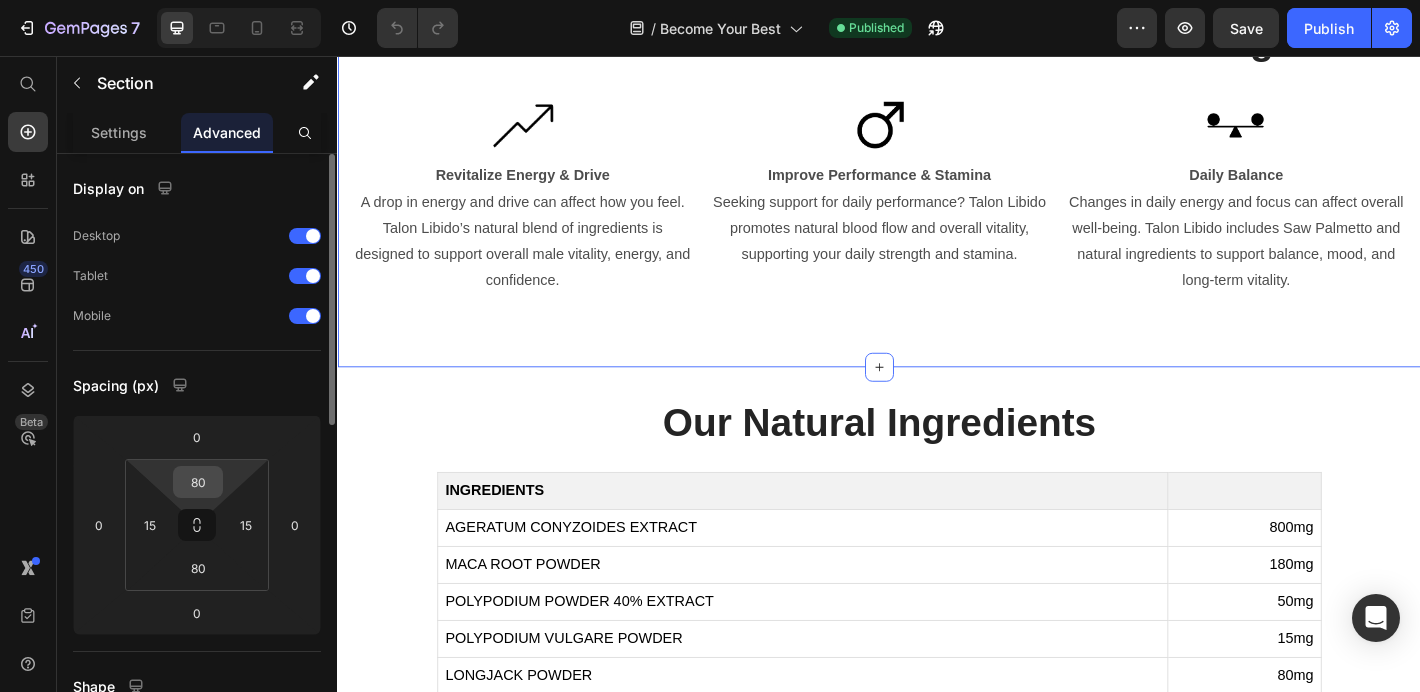 click on "80" at bounding box center (198, 482) 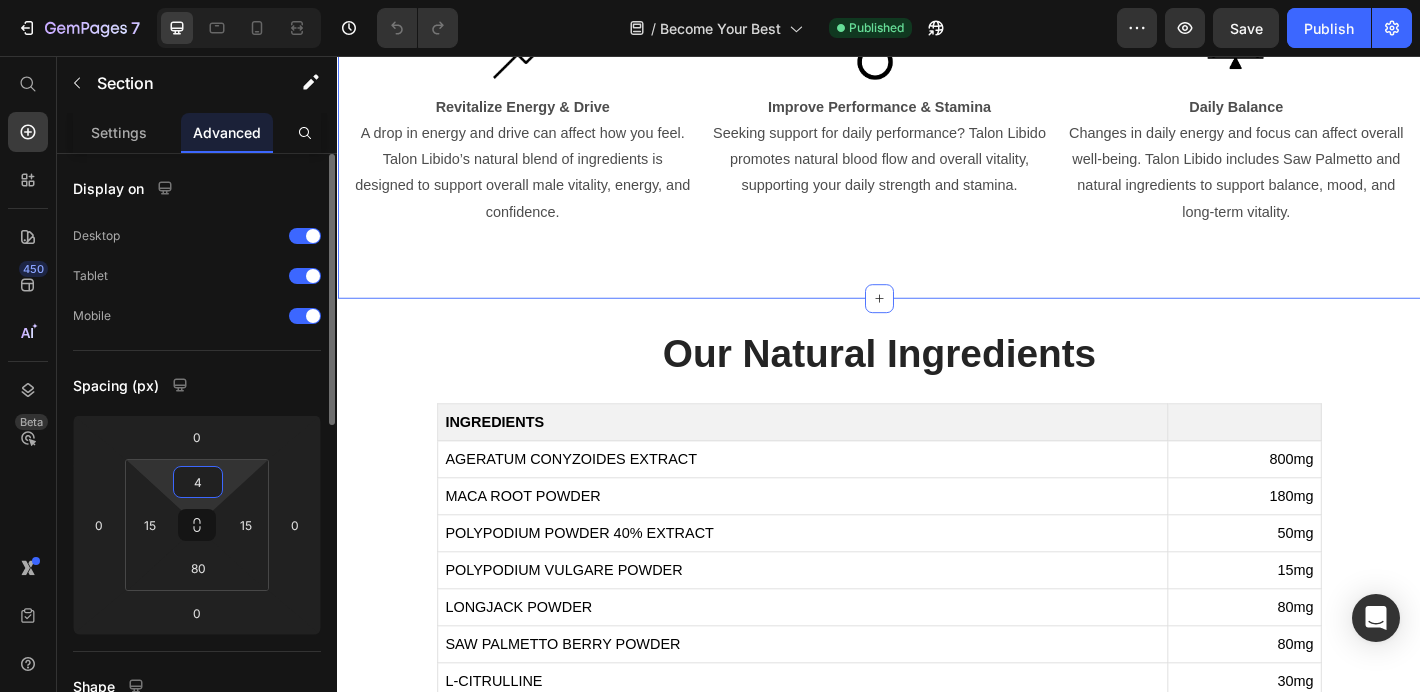 type on "80" 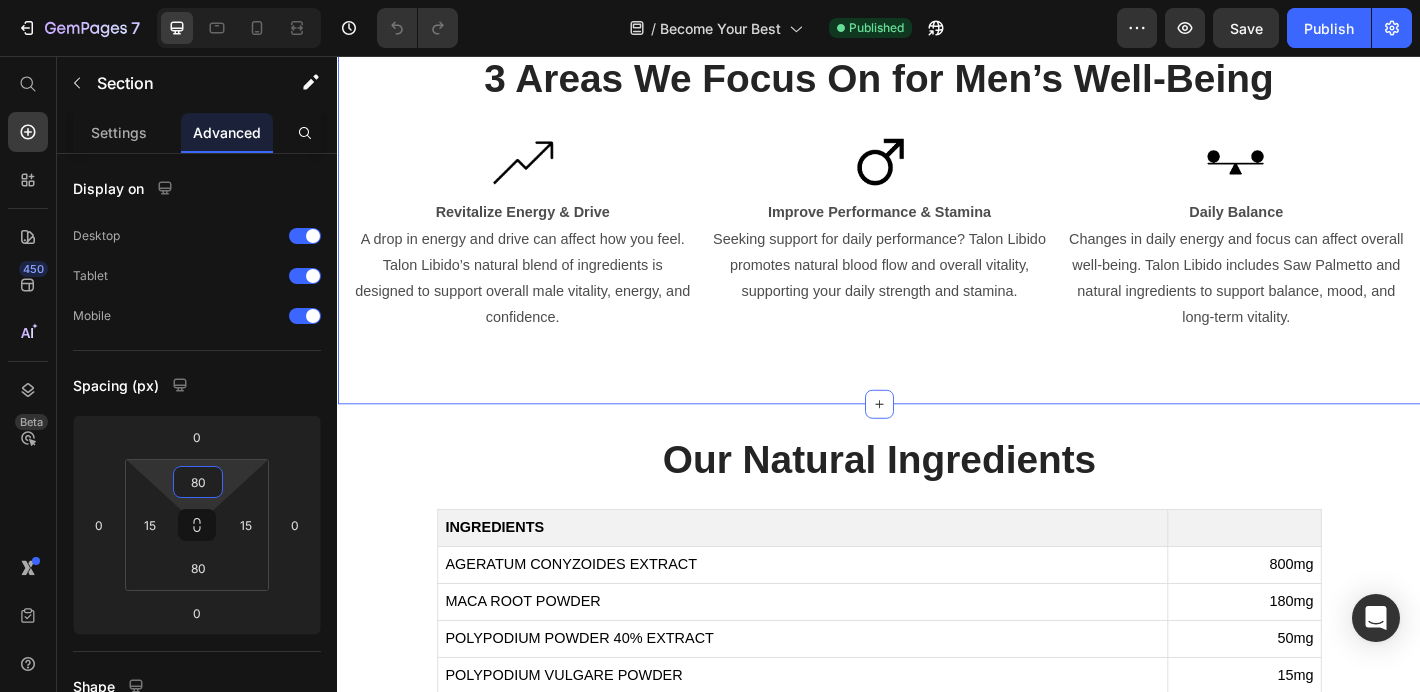 scroll, scrollTop: 1206, scrollLeft: 0, axis: vertical 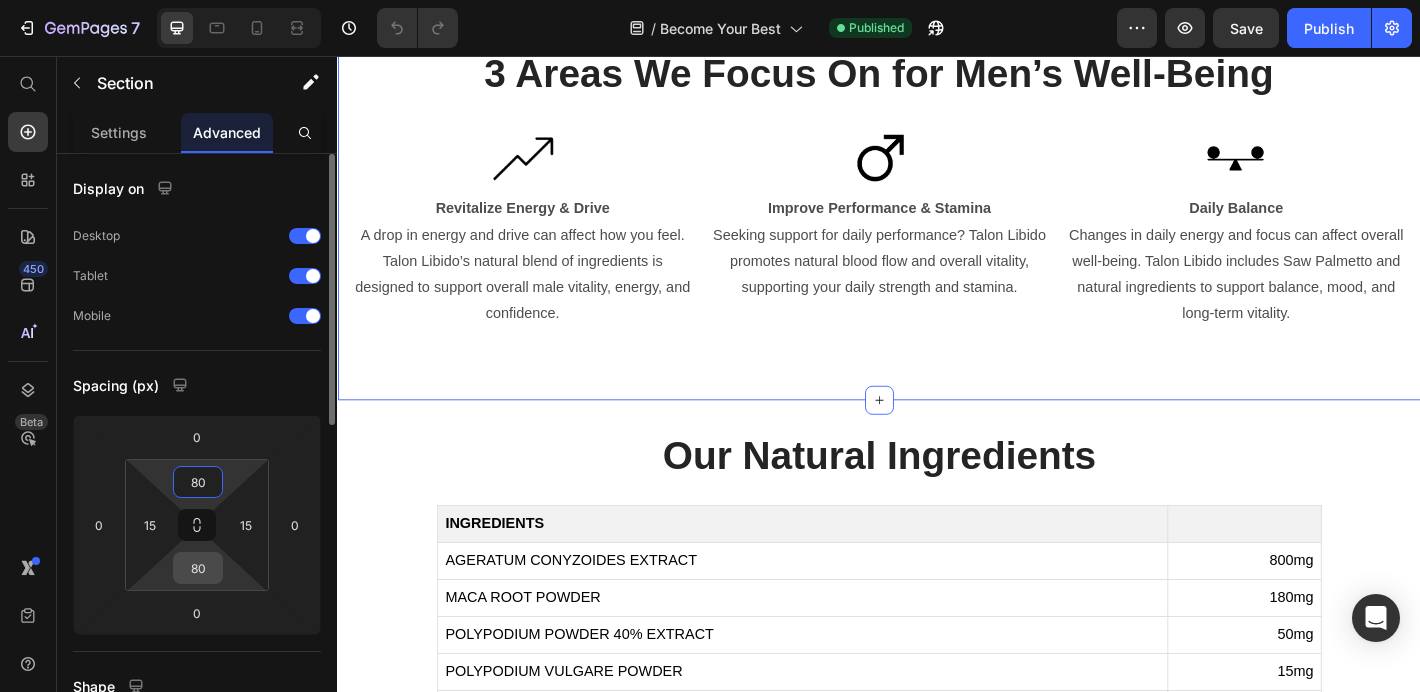 click on "80" at bounding box center (198, 568) 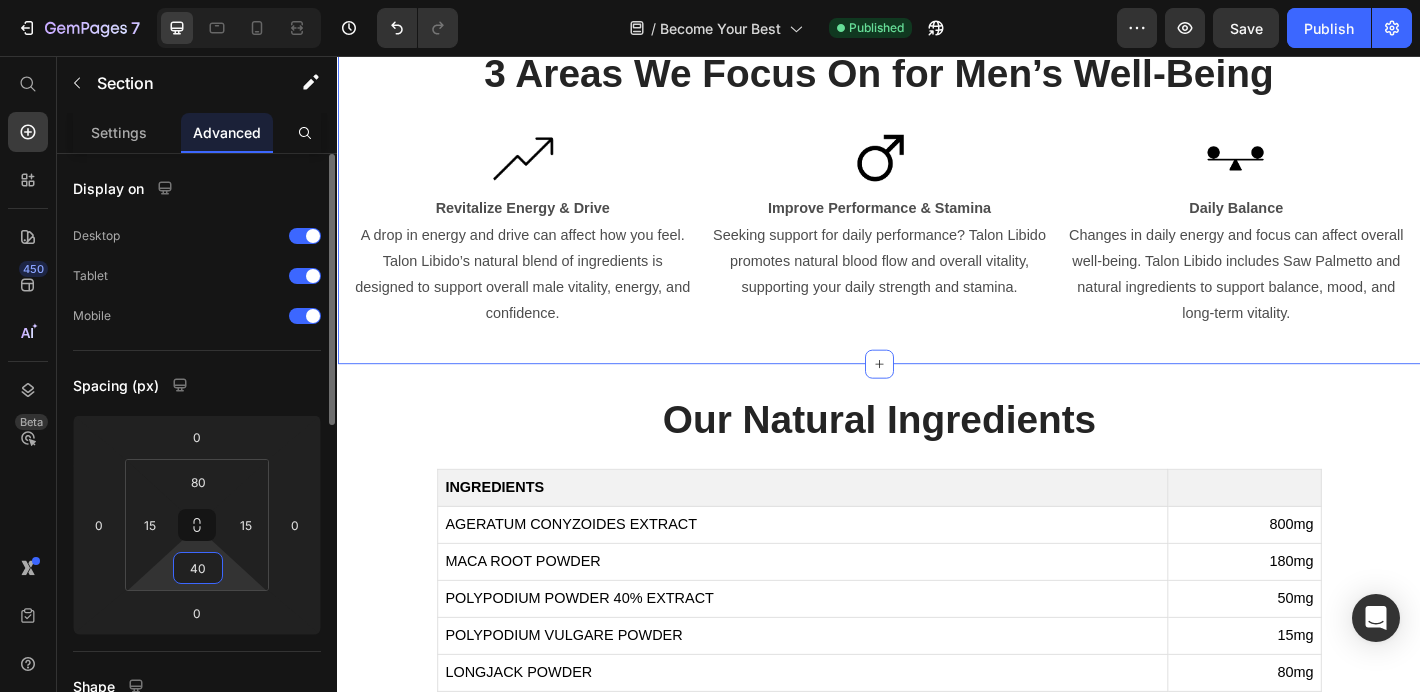 type on "4" 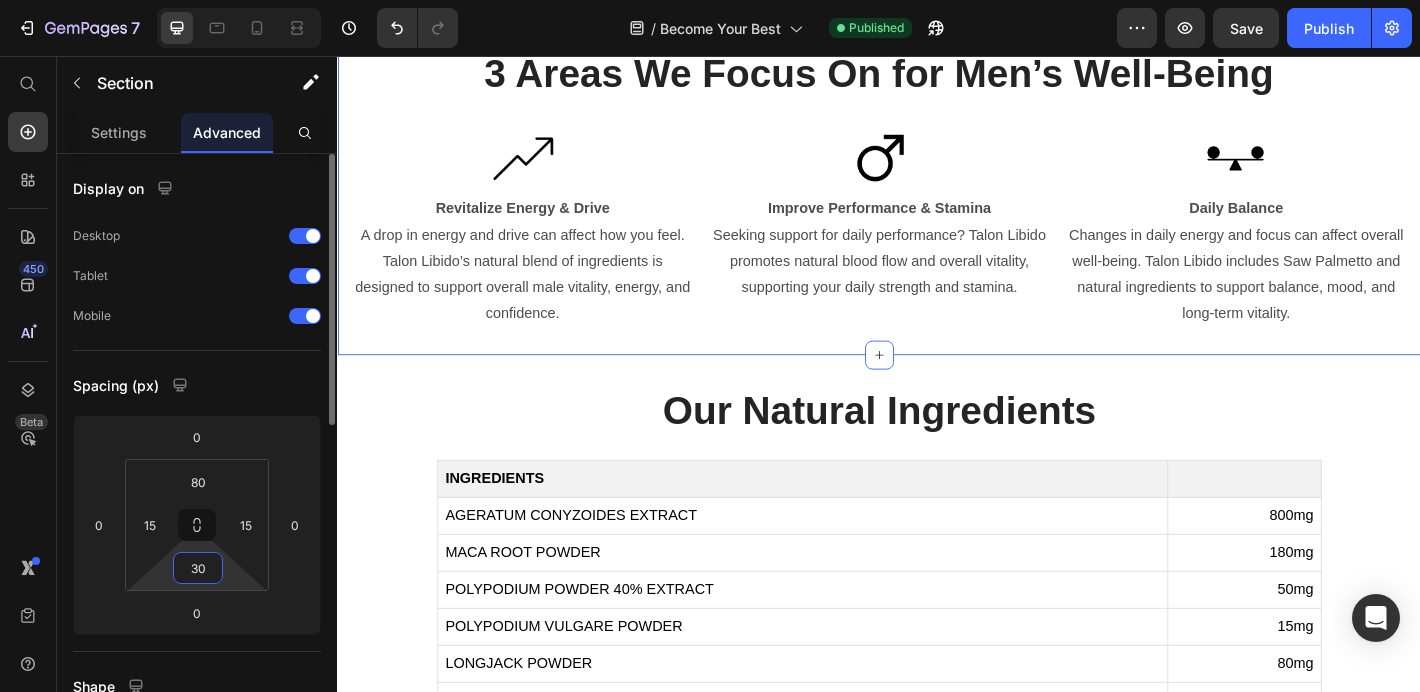 type on "3" 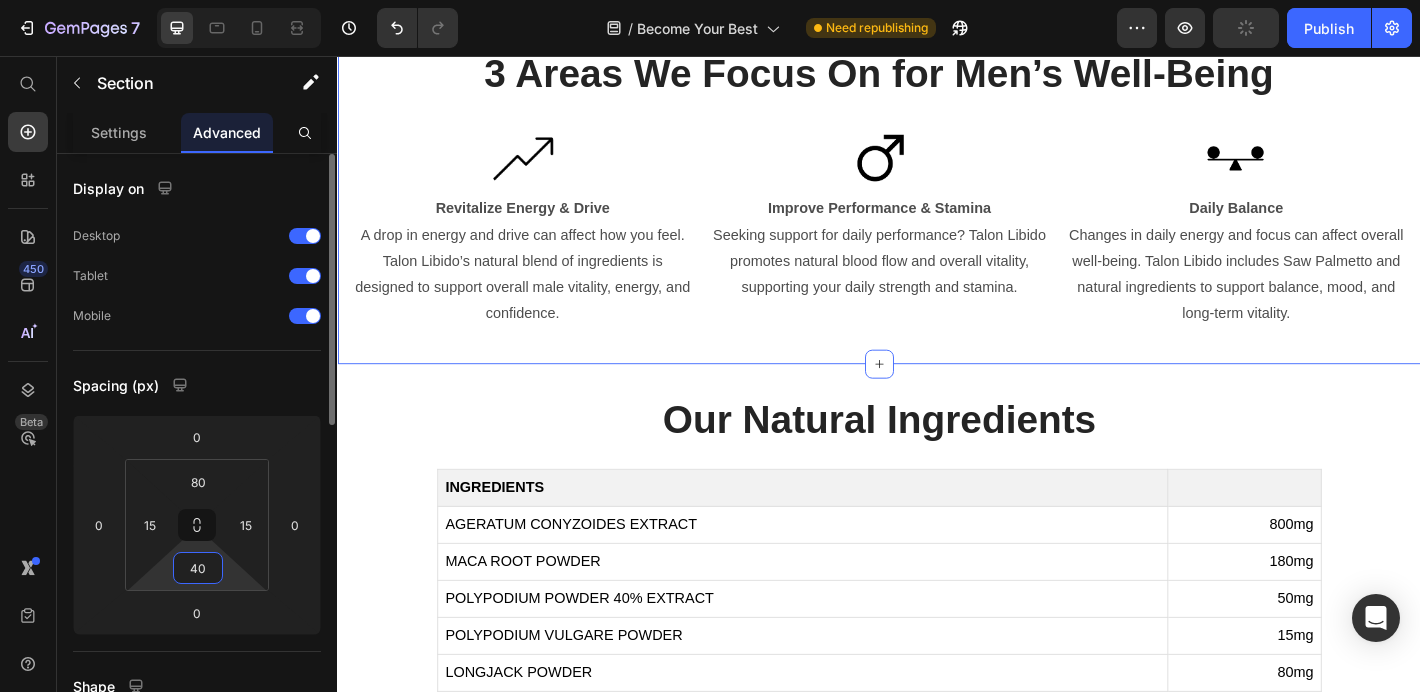 type on "4" 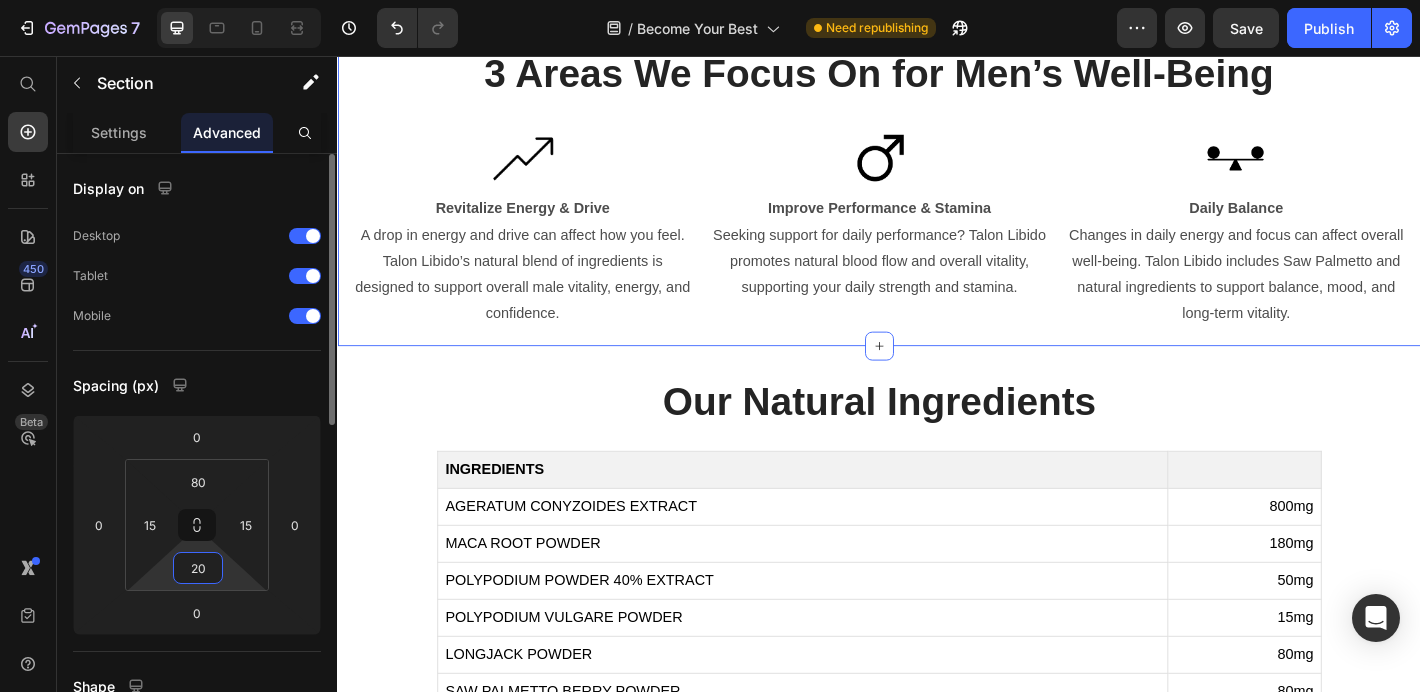 type on "20" 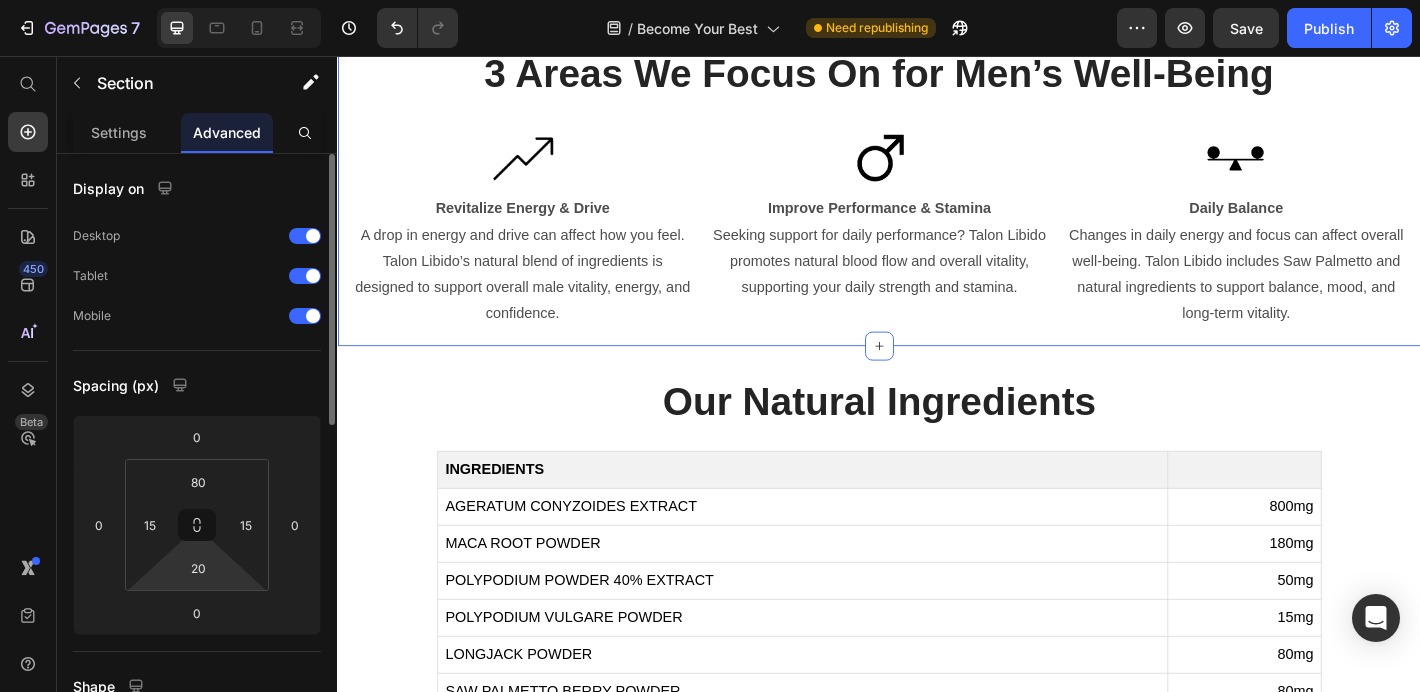 click on "Spacing (px)" at bounding box center (197, 385) 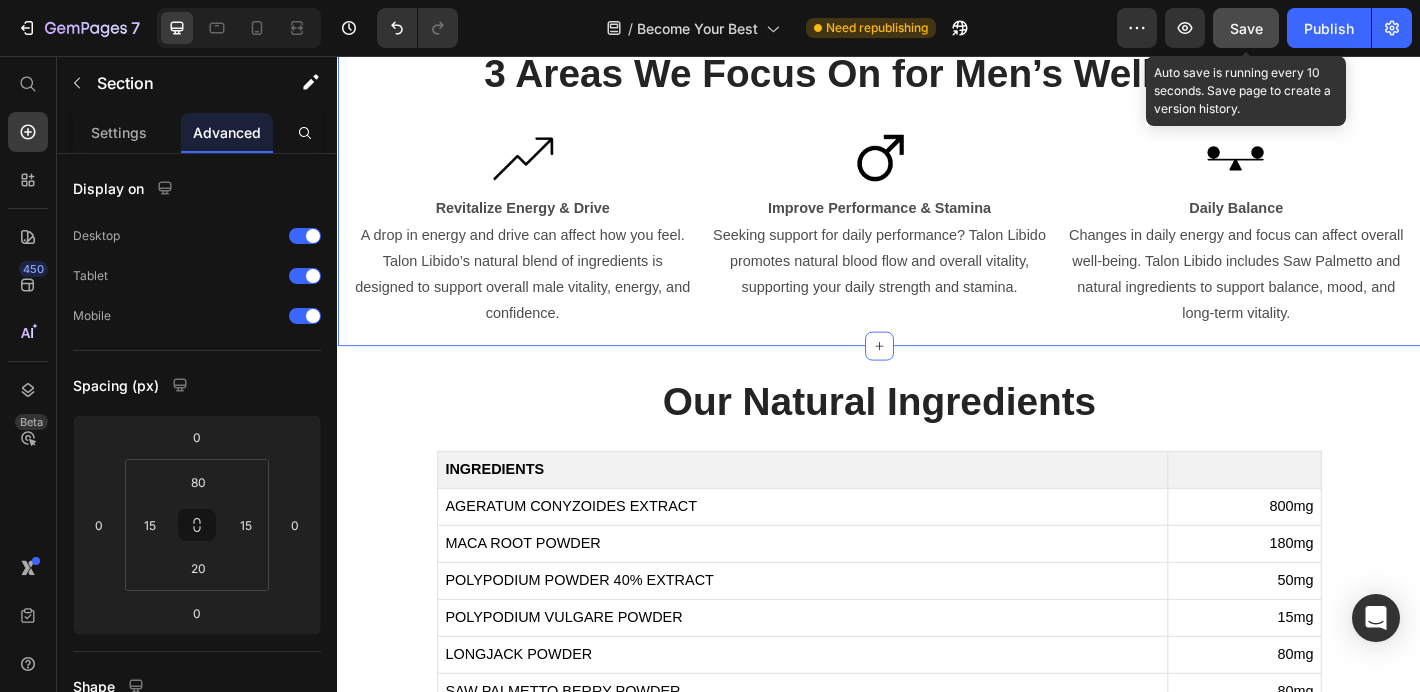 click on "Save" 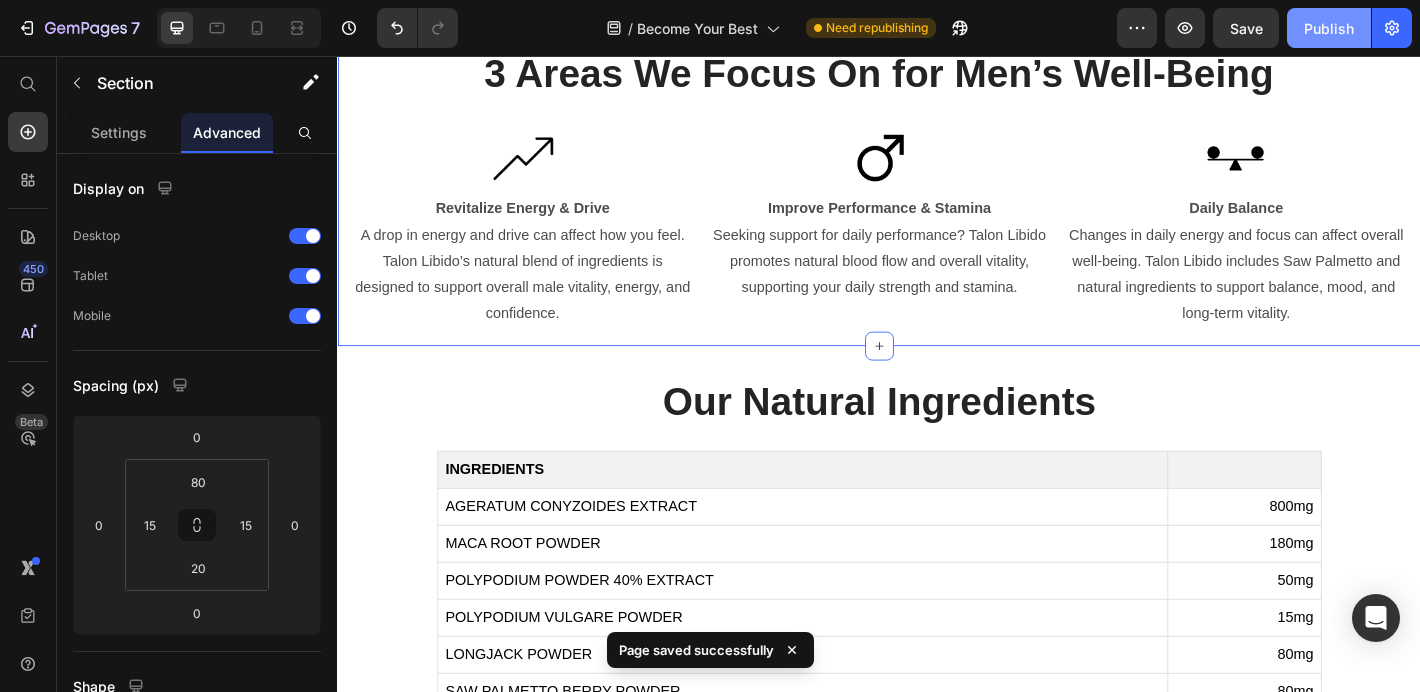 click on "Publish" at bounding box center [1329, 28] 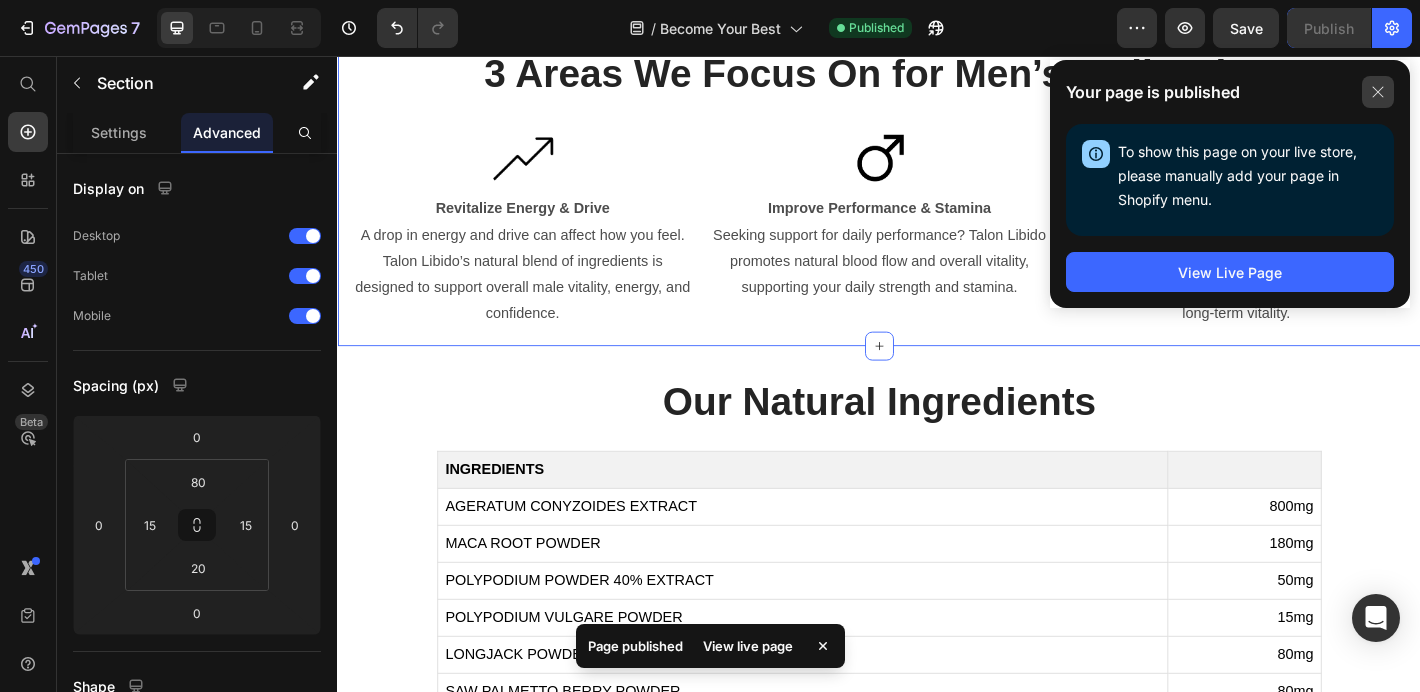 click 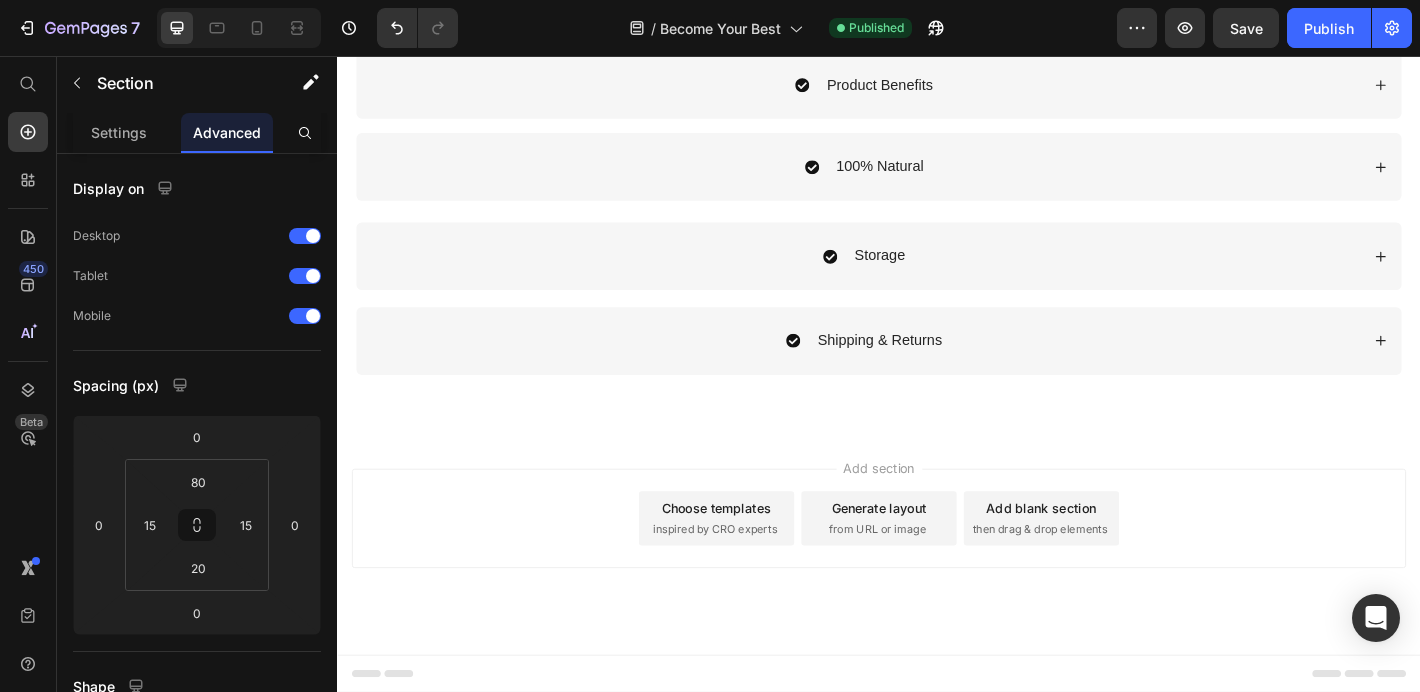 scroll, scrollTop: 5381, scrollLeft: 0, axis: vertical 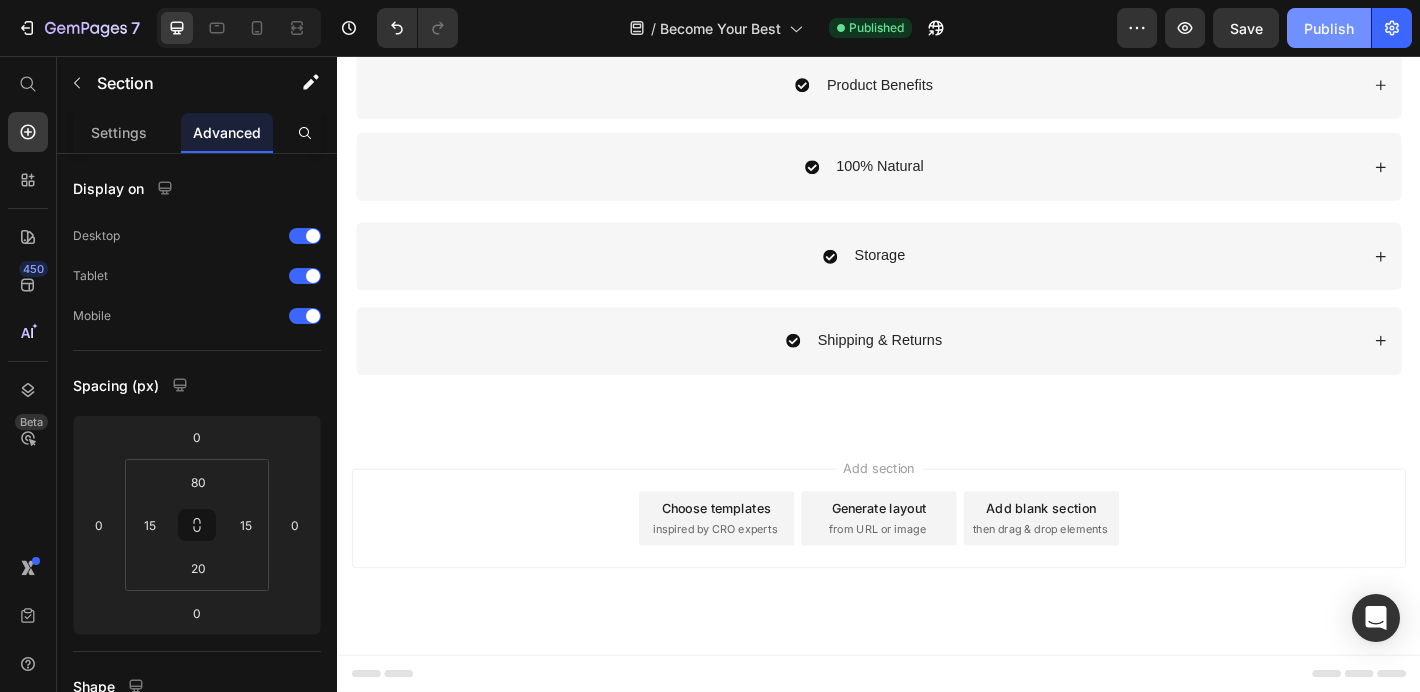 click on "Publish" at bounding box center [1329, 28] 